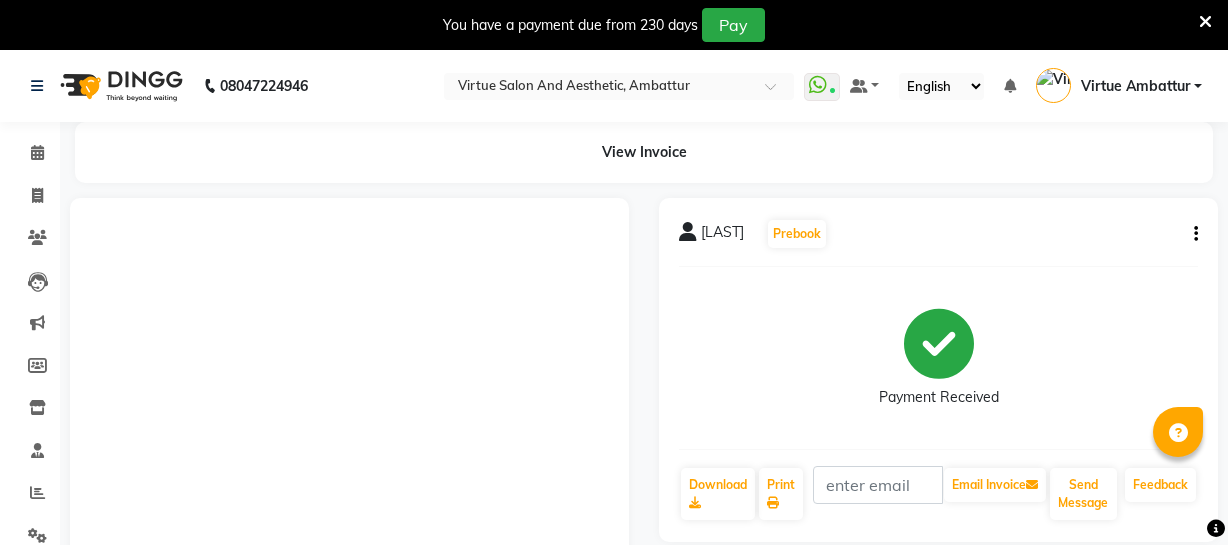 scroll, scrollTop: 0, scrollLeft: 0, axis: both 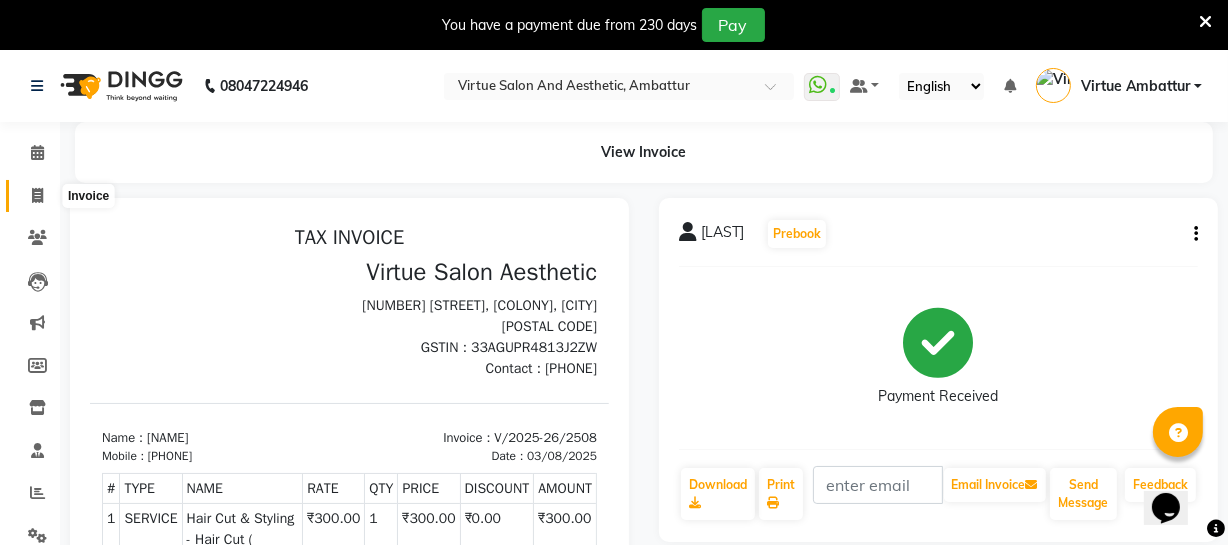click 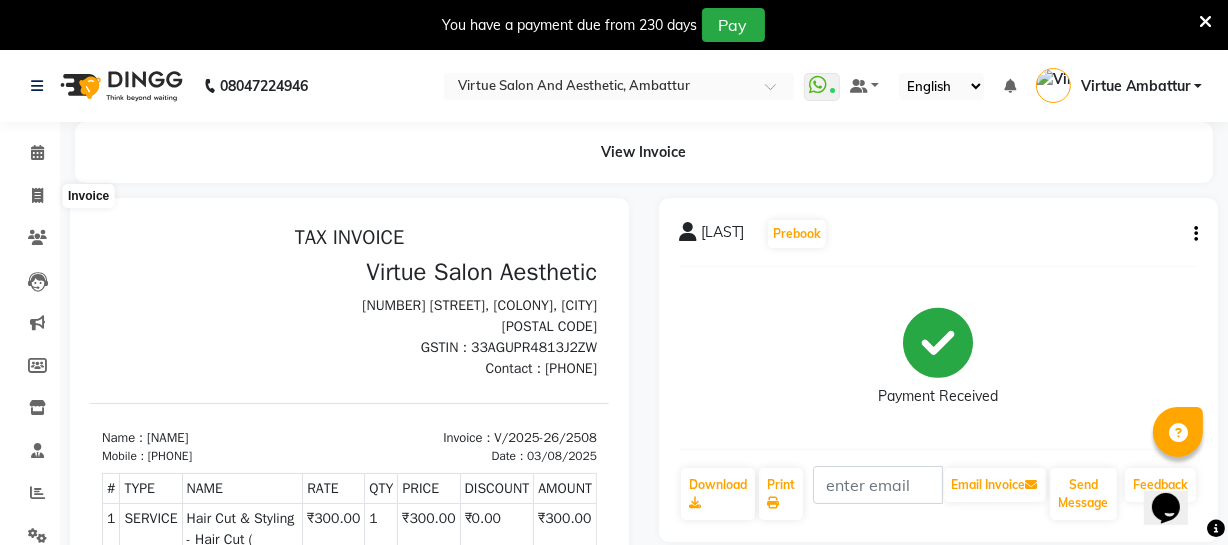 select on "service" 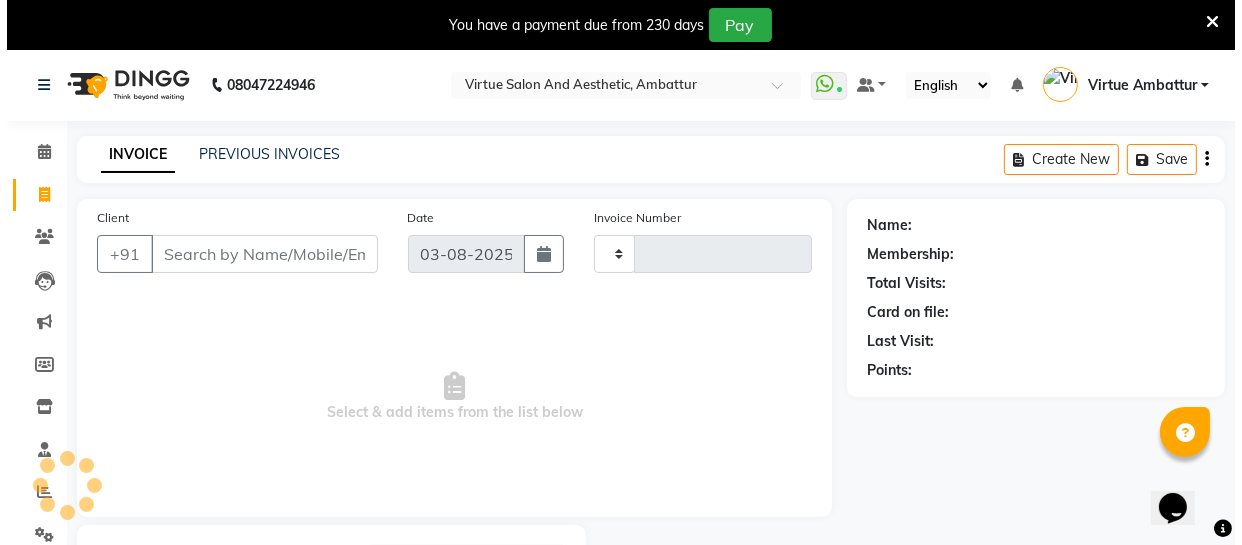 scroll, scrollTop: 107, scrollLeft: 0, axis: vertical 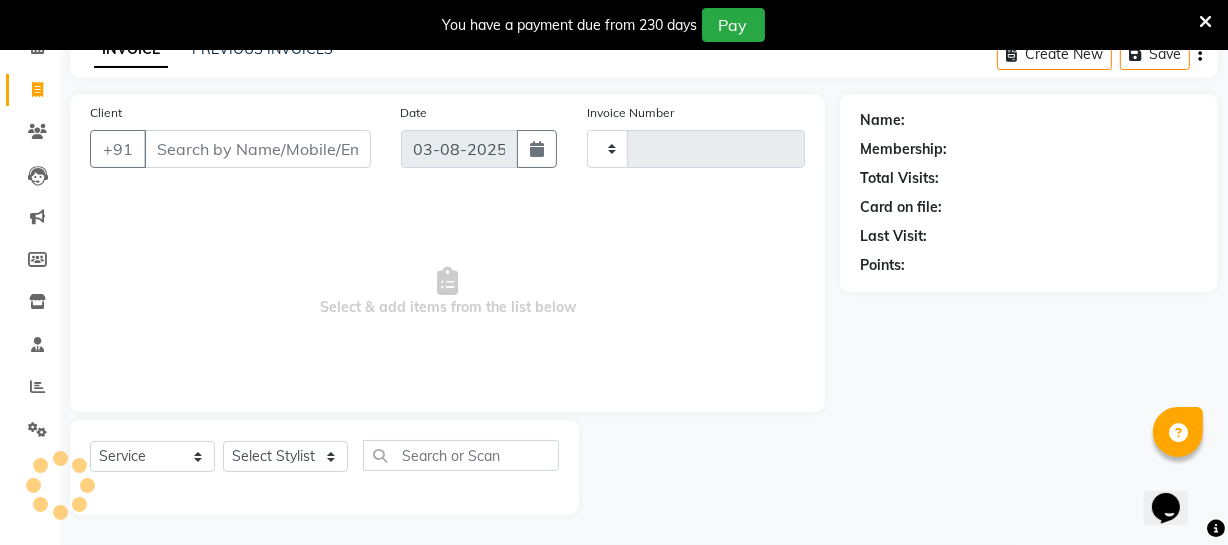 type on "2509" 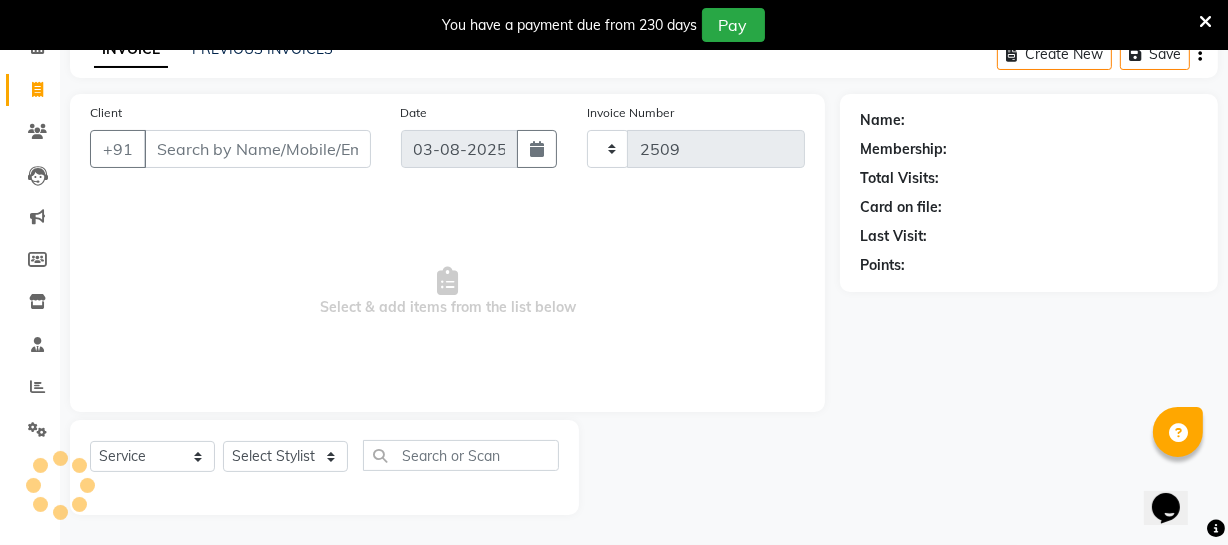 select on "5237" 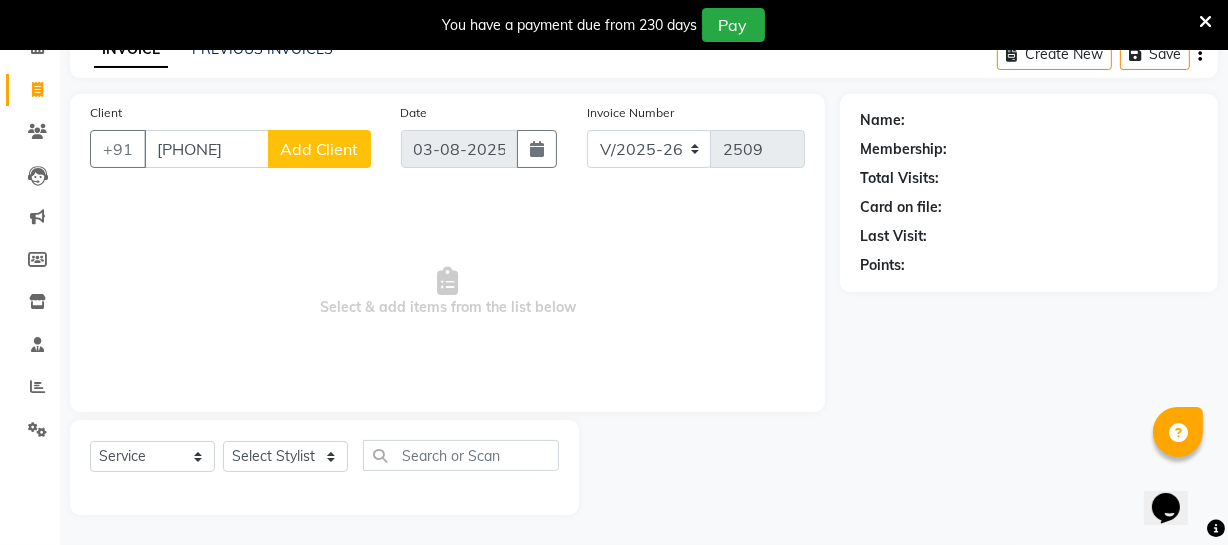 type on "[PHONE]" 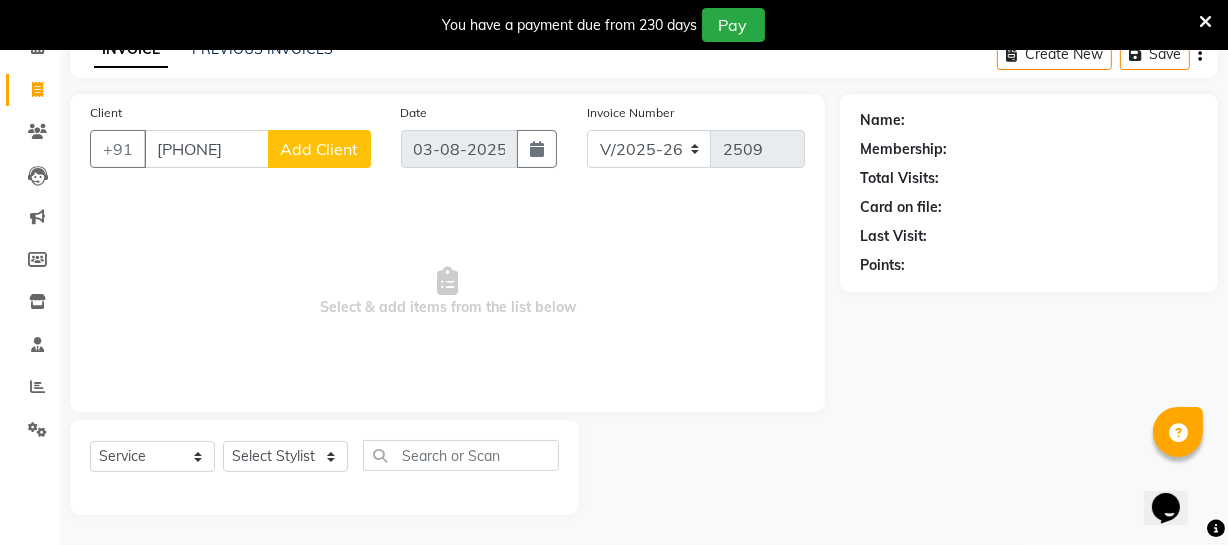 click on "Add Client" 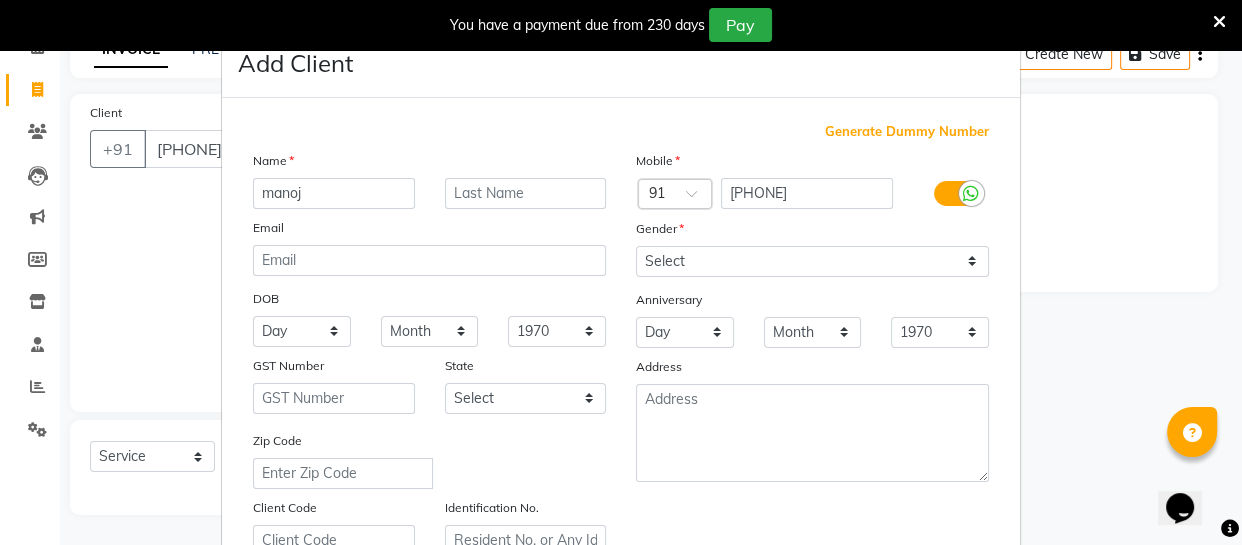 type on "manoj" 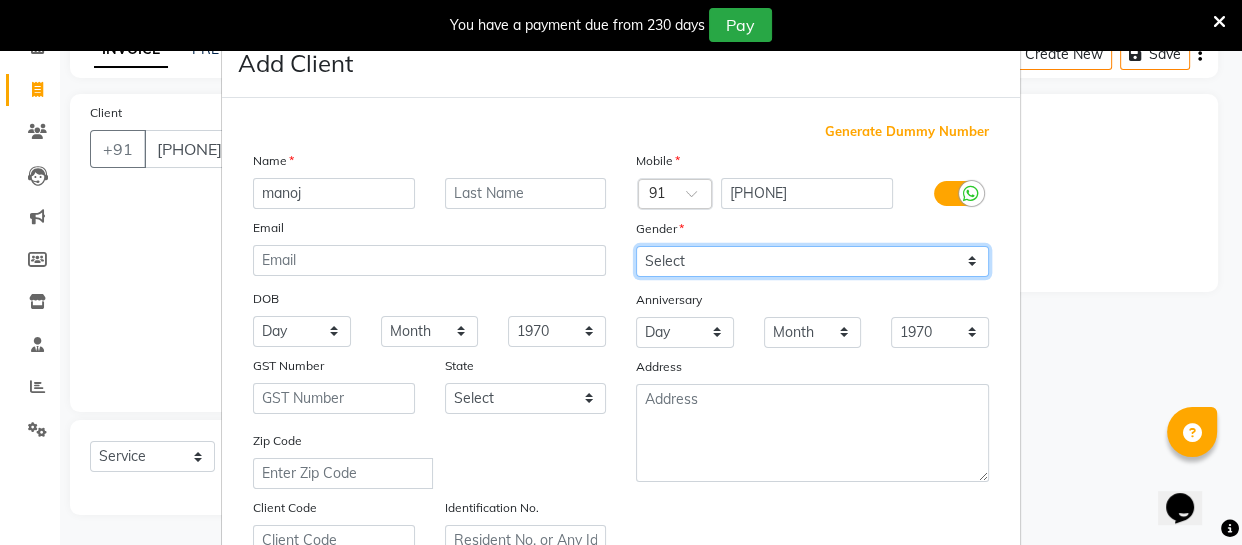click on "Select Male Female Other Prefer Not To Say" at bounding box center (812, 261) 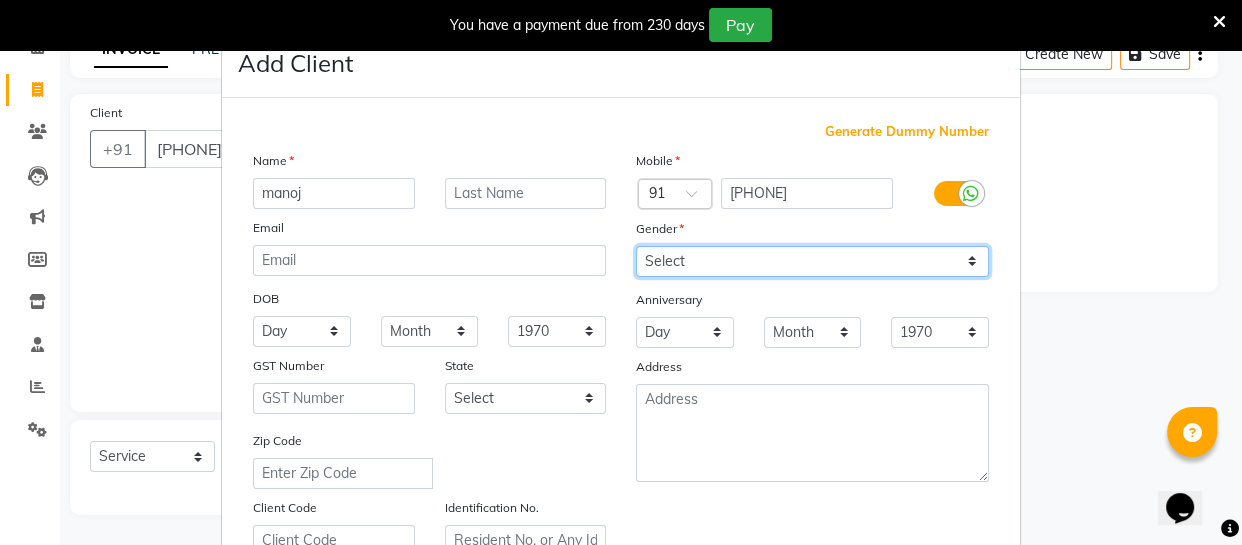 select on "female" 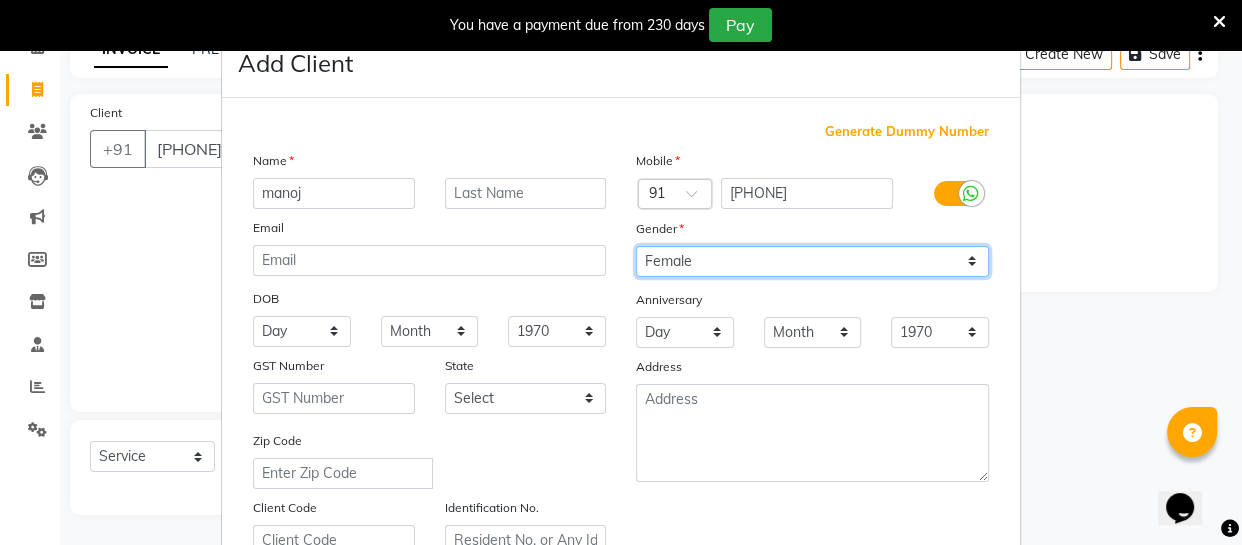 click on "Select Male Female Other Prefer Not To Say" at bounding box center (812, 261) 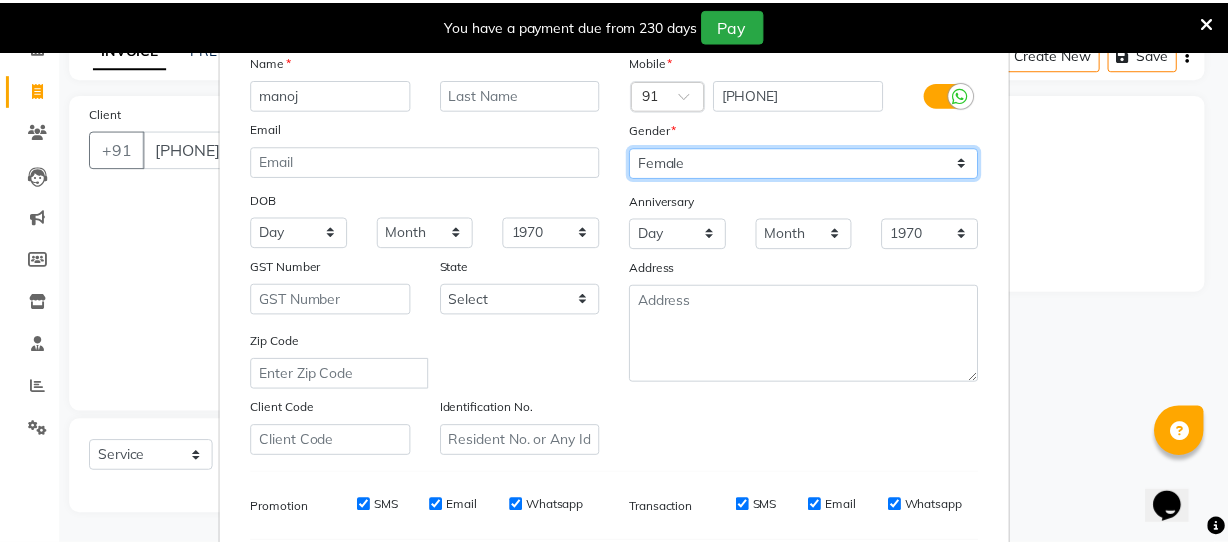 scroll, scrollTop: 363, scrollLeft: 0, axis: vertical 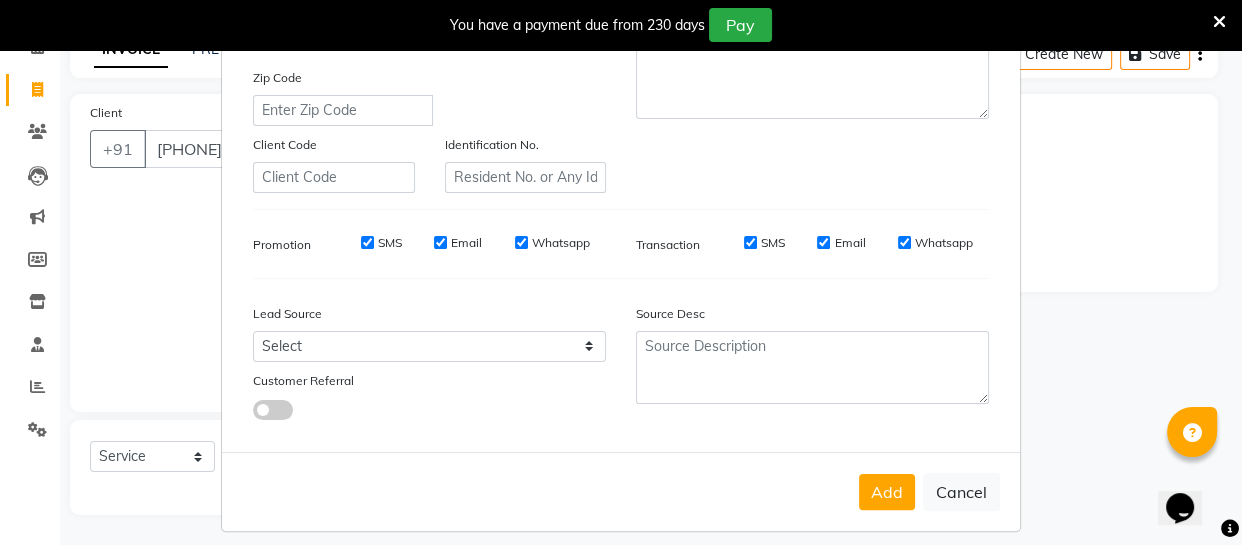 click on "Add" at bounding box center [887, 492] 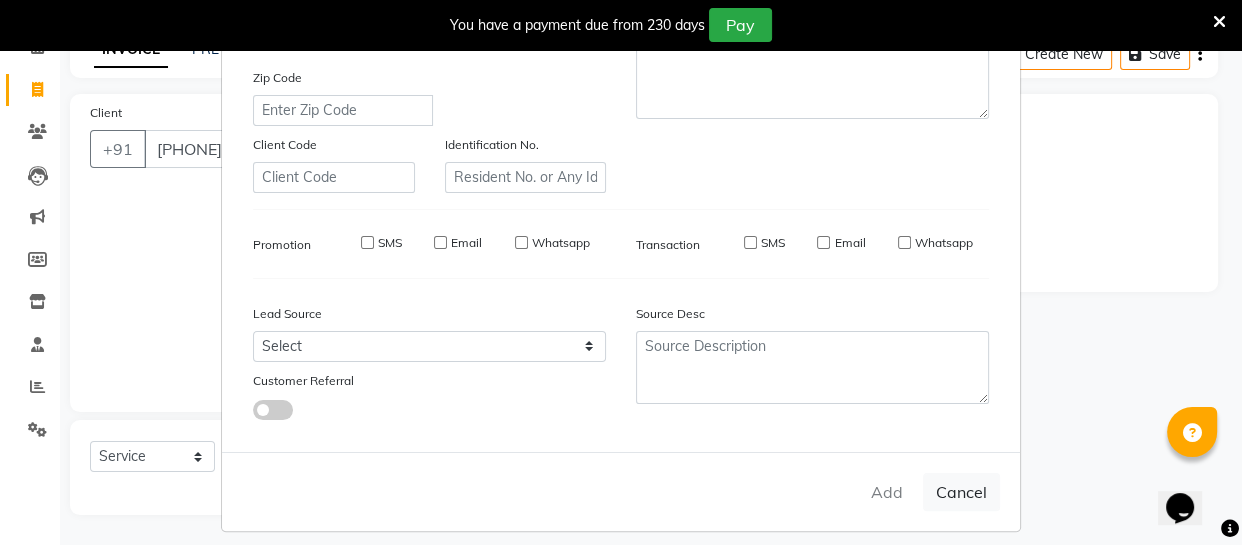 type 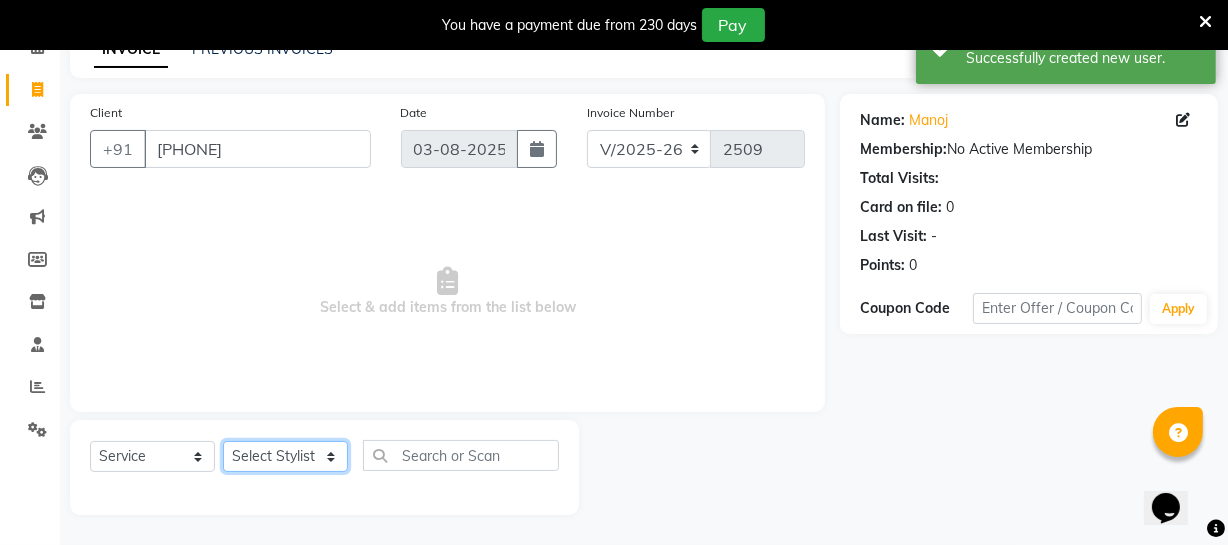 click on "Select Stylist [LAST] [LAST] [LAST] [LAST] [LAST] [LAST] [LAST] Dr [LAST] [LAST] [LAST] [LAST] Make up [LAST] [LAST] [LAST] [LAST] [LAST] [LAST] [LAST] [LAST] [LAST] [LAST] [LAST] [LAST] [LAST] [LAST] [LAST] [LAST]" 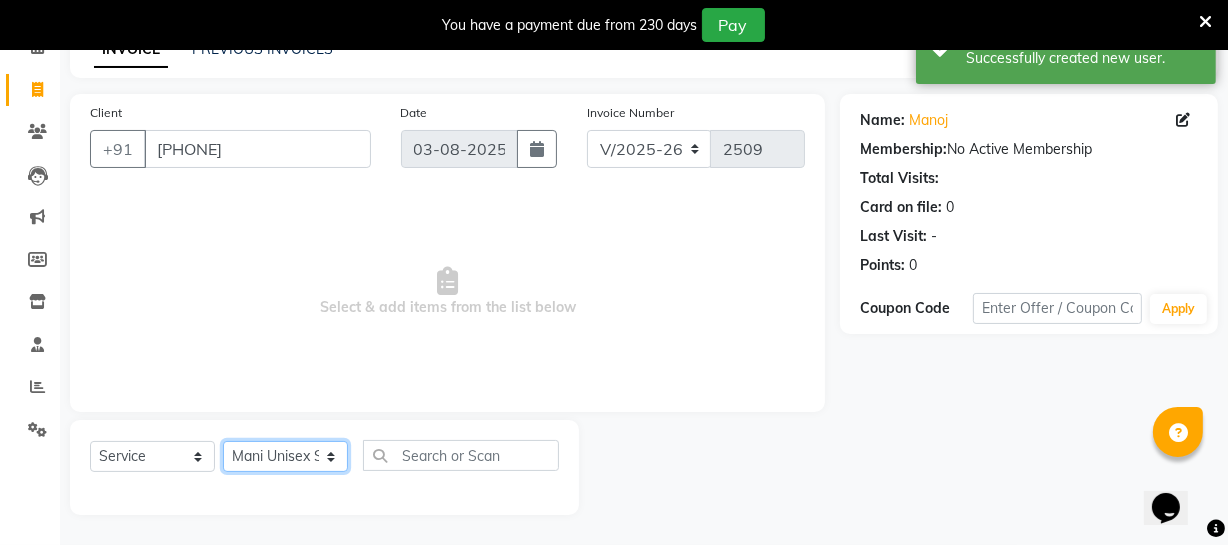 click on "Select Stylist [LAST] [LAST] [LAST] [LAST] [LAST] [LAST] [LAST] Dr [LAST] [LAST] [LAST] [LAST] Make up [LAST] [LAST] [LAST] [LAST] [LAST] [LAST] [LAST] [LAST] [LAST] [LAST] [LAST] [LAST] [LAST] [LAST] [LAST] [LAST]" 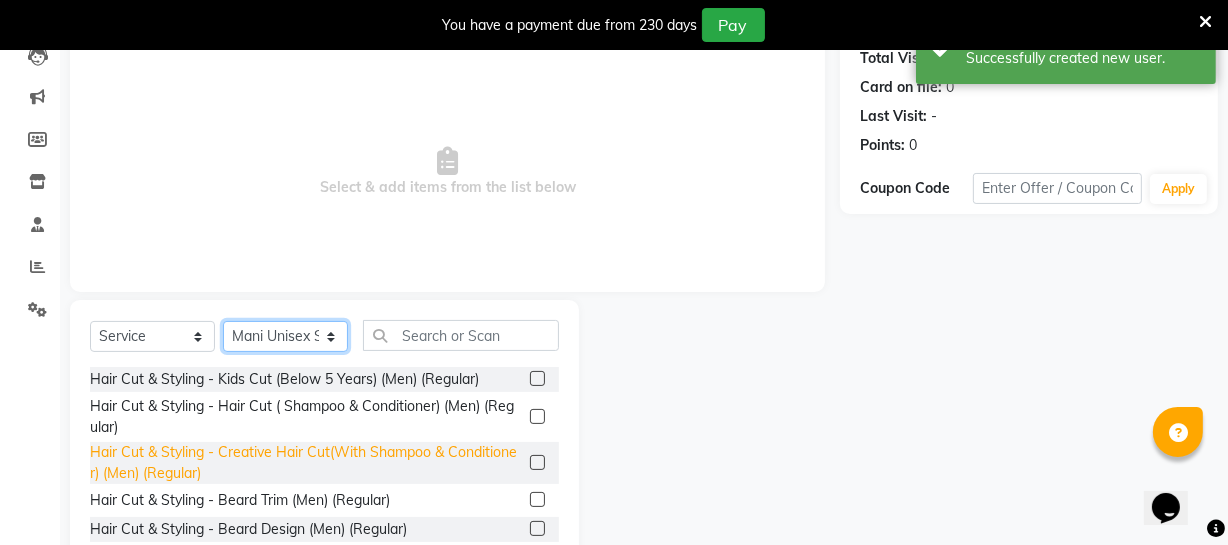 scroll, scrollTop: 289, scrollLeft: 0, axis: vertical 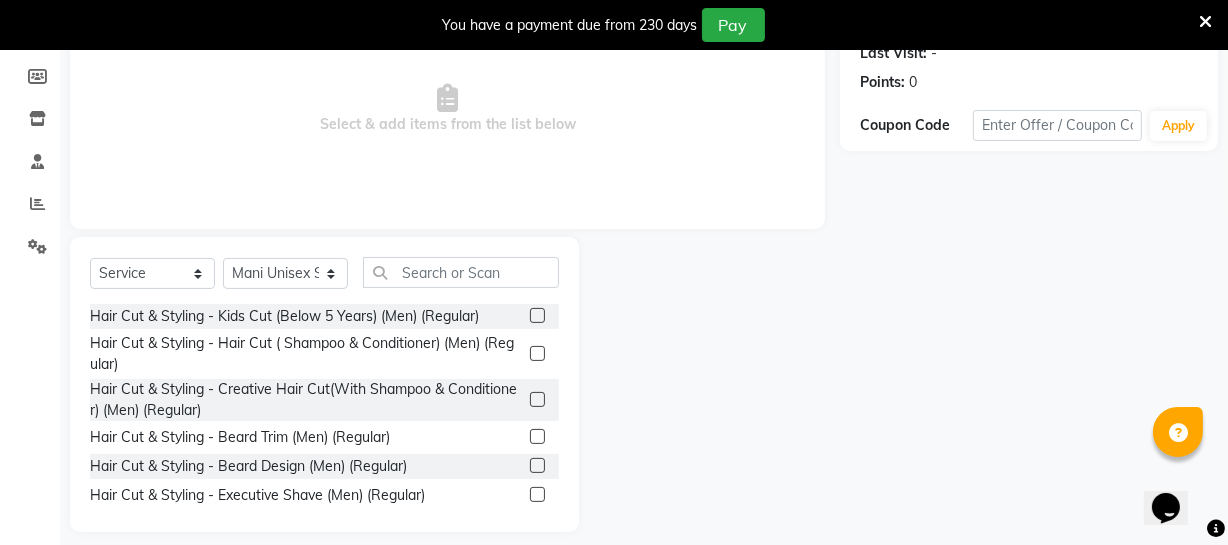 click 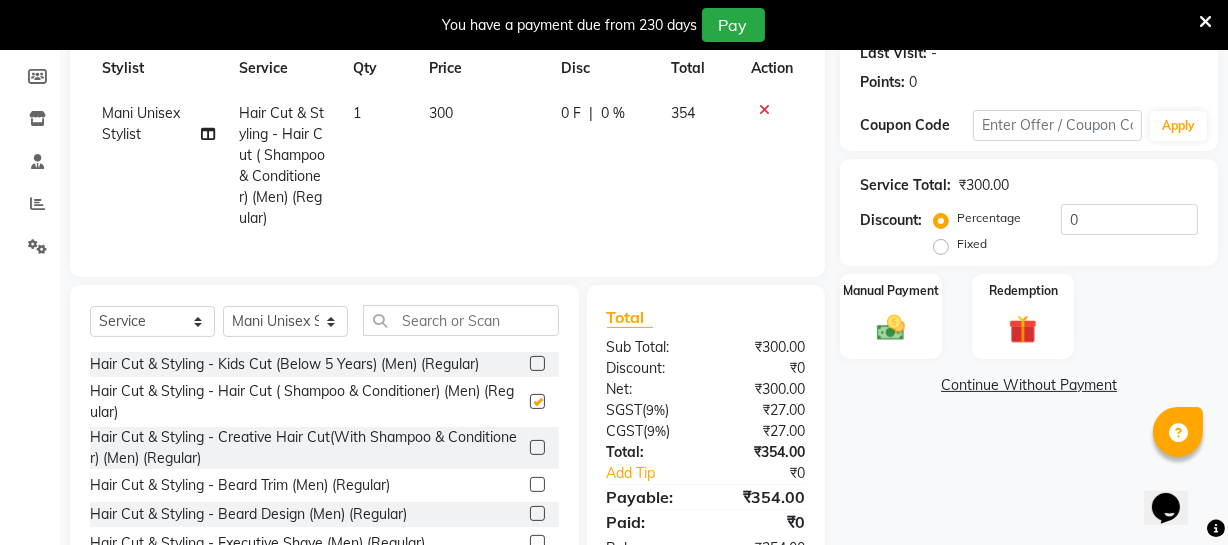 checkbox on "false" 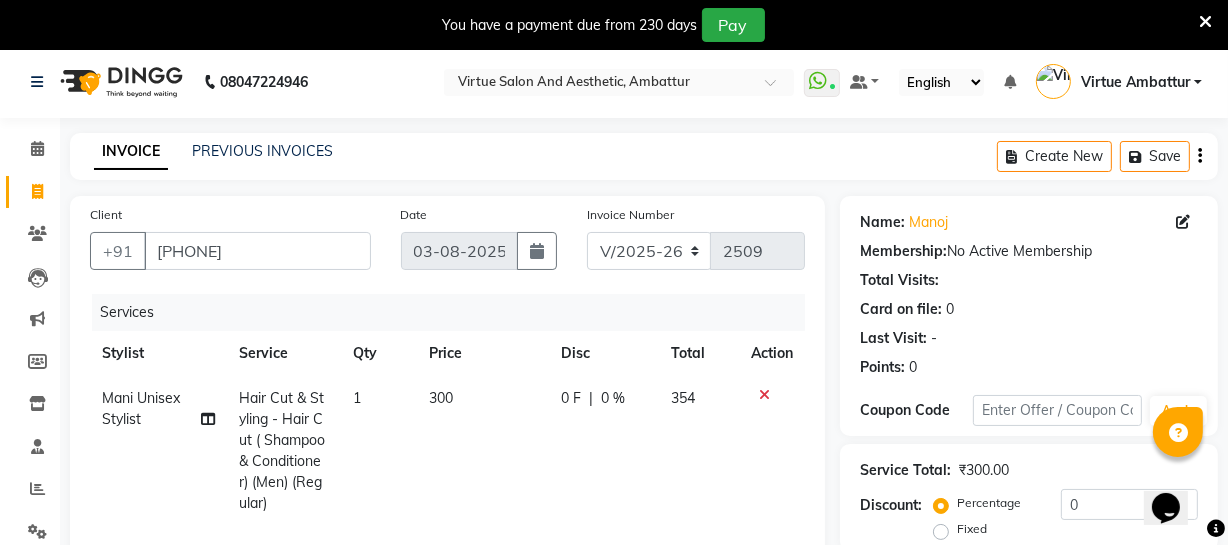 scroll, scrollTop: 368, scrollLeft: 0, axis: vertical 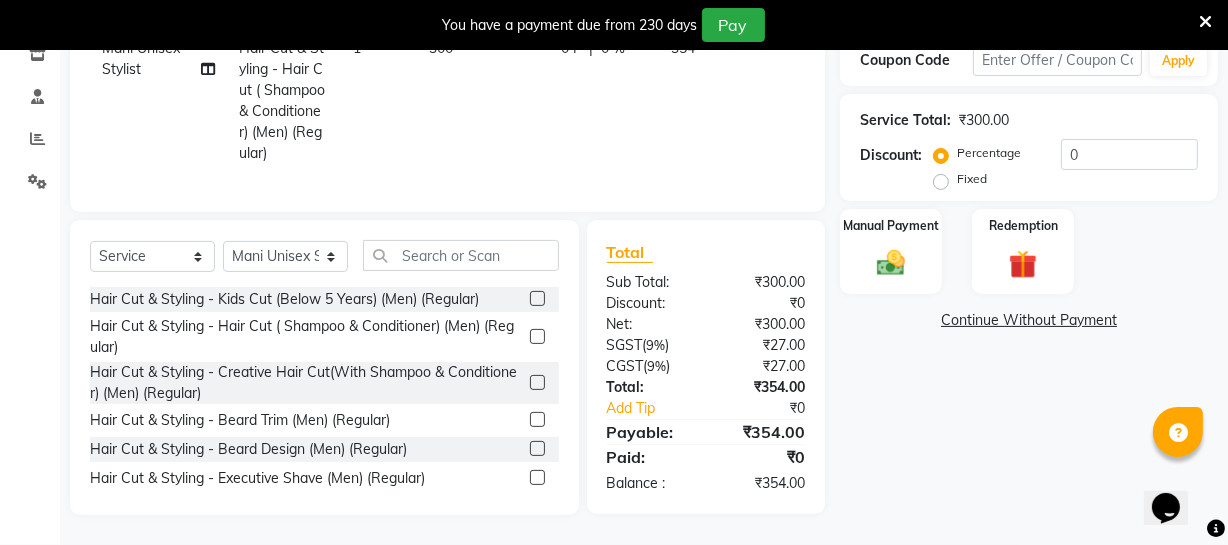 click 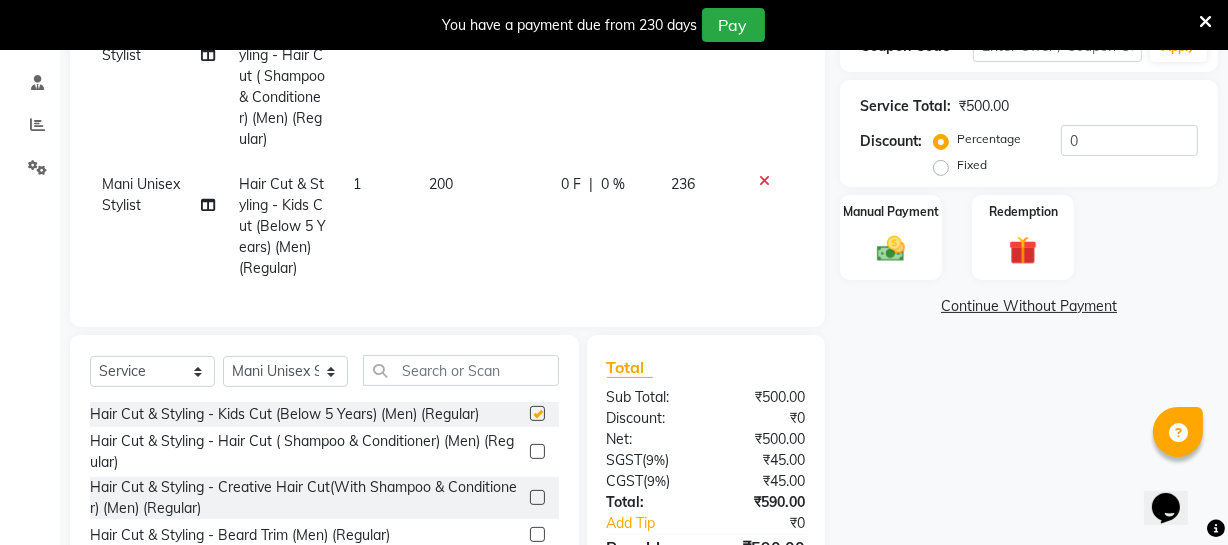checkbox on "false" 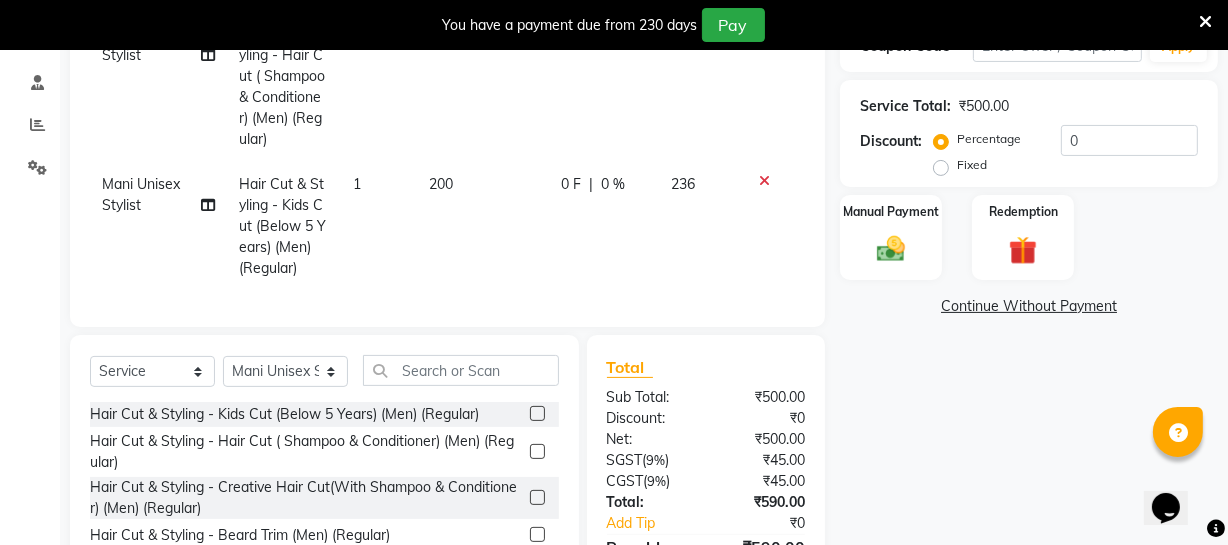 click on "Mani Unisex Stylist" 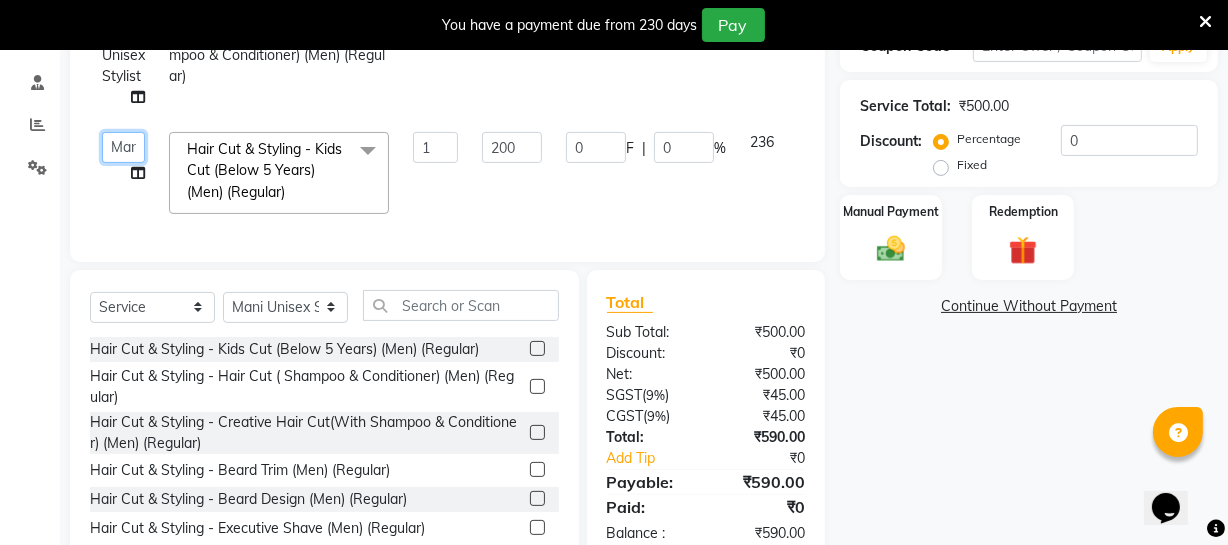drag, startPoint x: 120, startPoint y: 145, endPoint x: 140, endPoint y: 161, distance: 25.612497 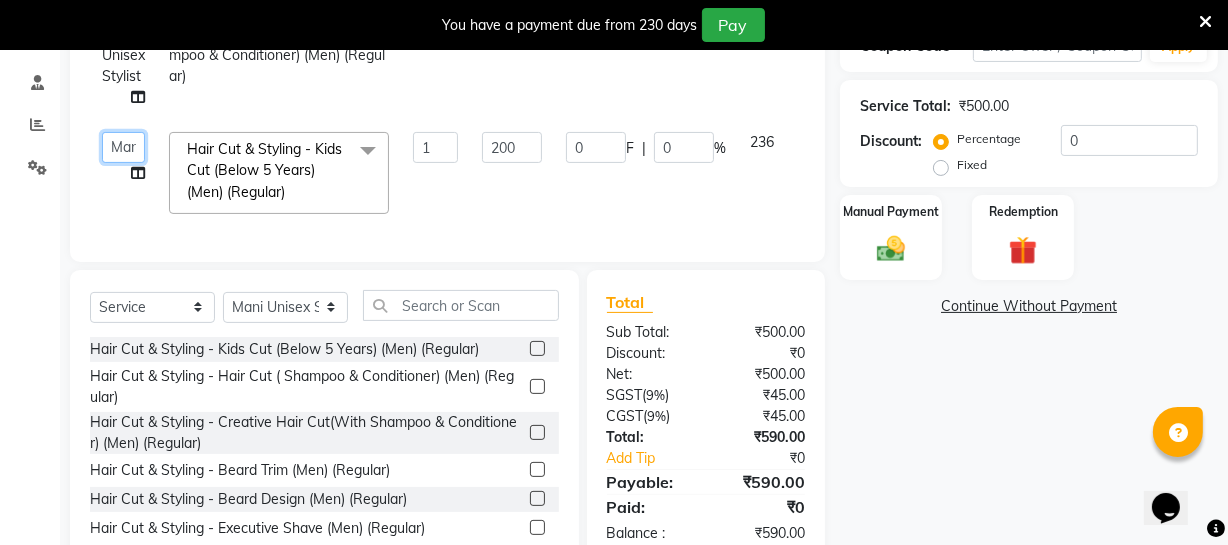 click on "Select Stylist [LAST] [LAST] [LAST] [LAST] [LAST] [LAST] [LAST] Dr [LAST] [LAST] [LAST] [LAST] Make up [LAST] [LAST] [LAST] [LAST] [LAST] [LAST] [LAST] [LAST] [LAST] [LAST] [LAST] [LAST] [LAST] [LAST] [LAST] [LAST]" 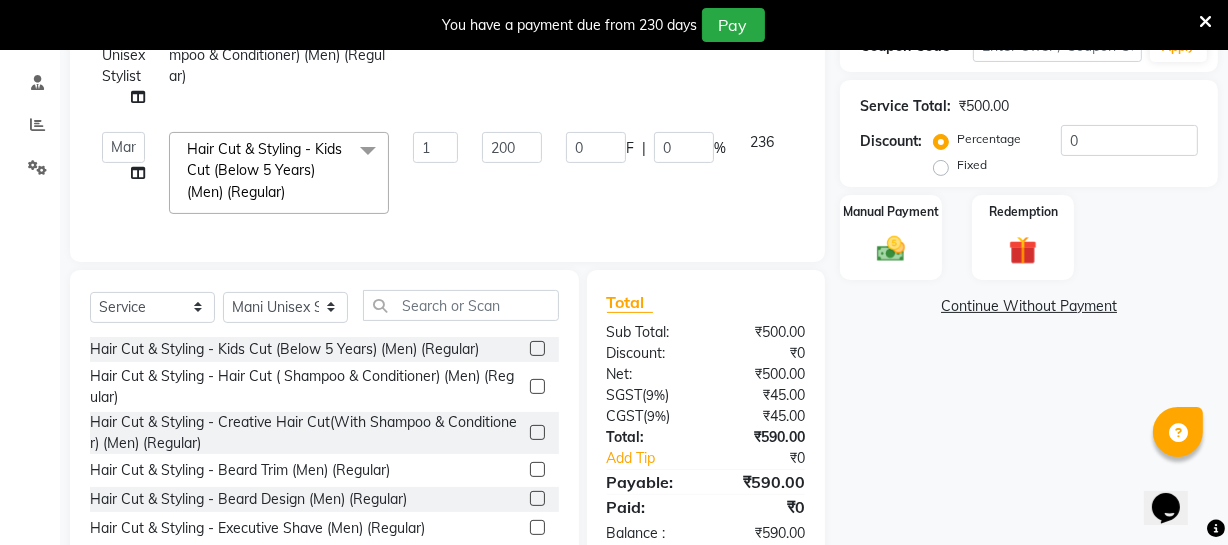 select on "[NUMBER]" 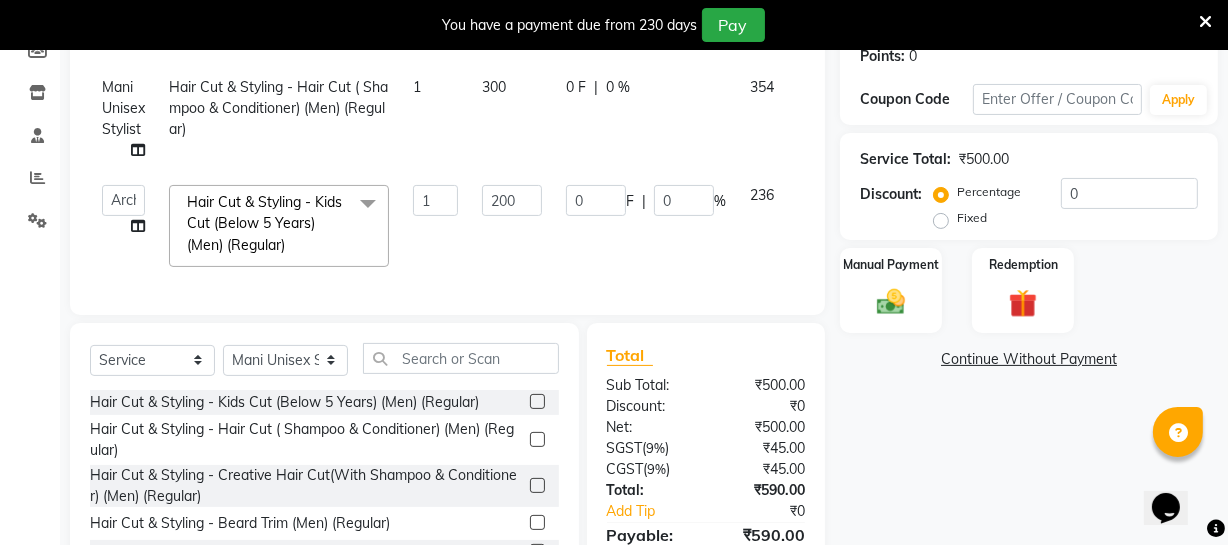 scroll, scrollTop: 250, scrollLeft: 0, axis: vertical 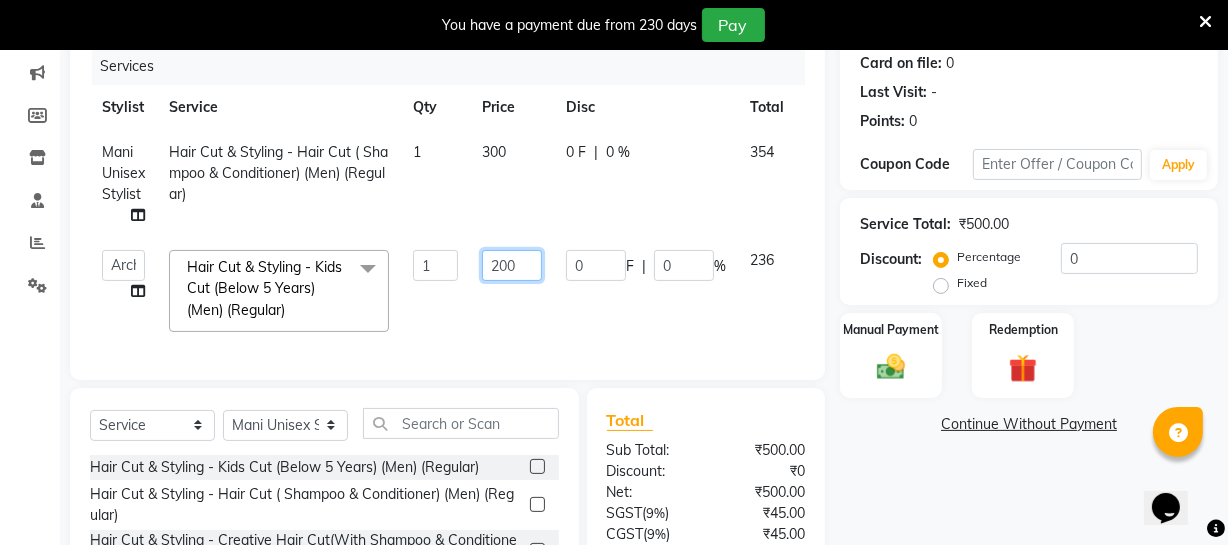 click on "200" 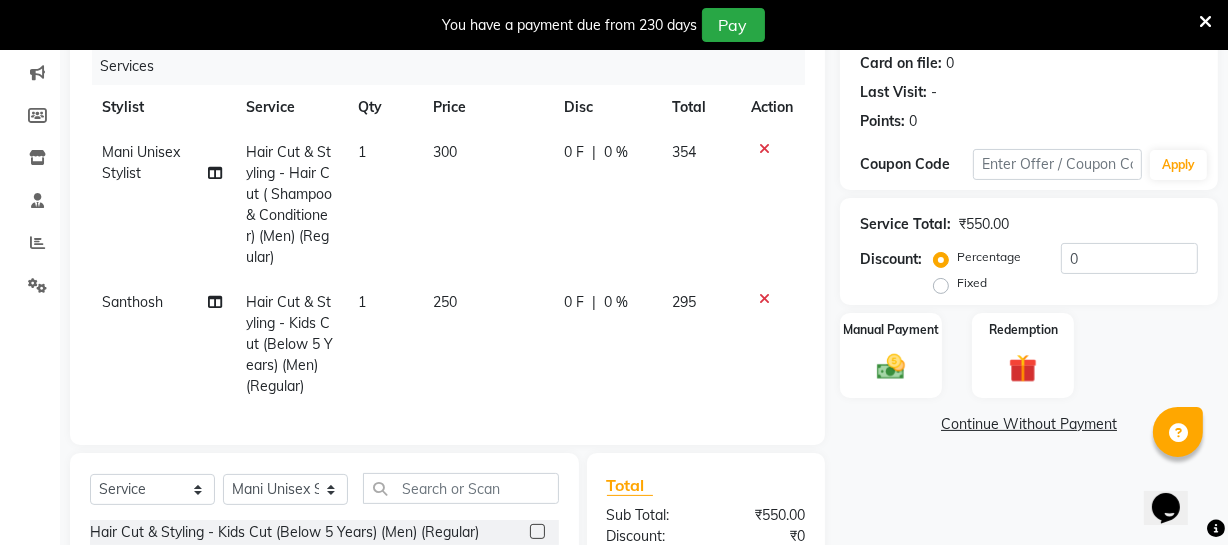 click on "Name: [NAME] Membership:  No Active Membership  Total Visits:   Card on file:  0 Last Visit:   - Points:   0  Coupon Code Apply Service Total:  ₹550.00  Discount:  Percentage   Fixed  0 Manual Payment Redemption  Continue Without Payment" 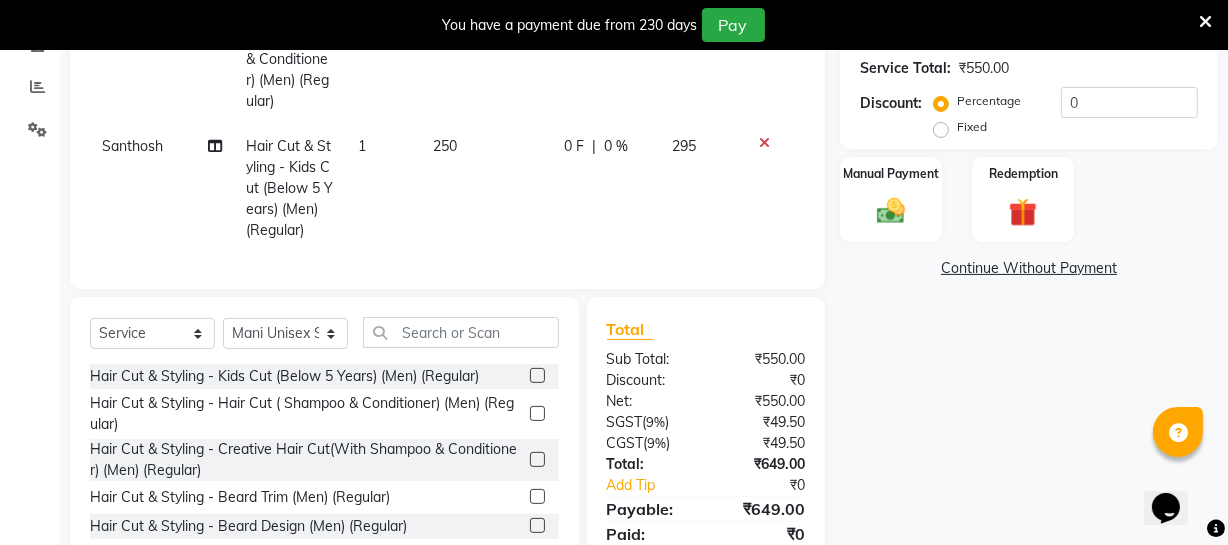 scroll, scrollTop: 432, scrollLeft: 0, axis: vertical 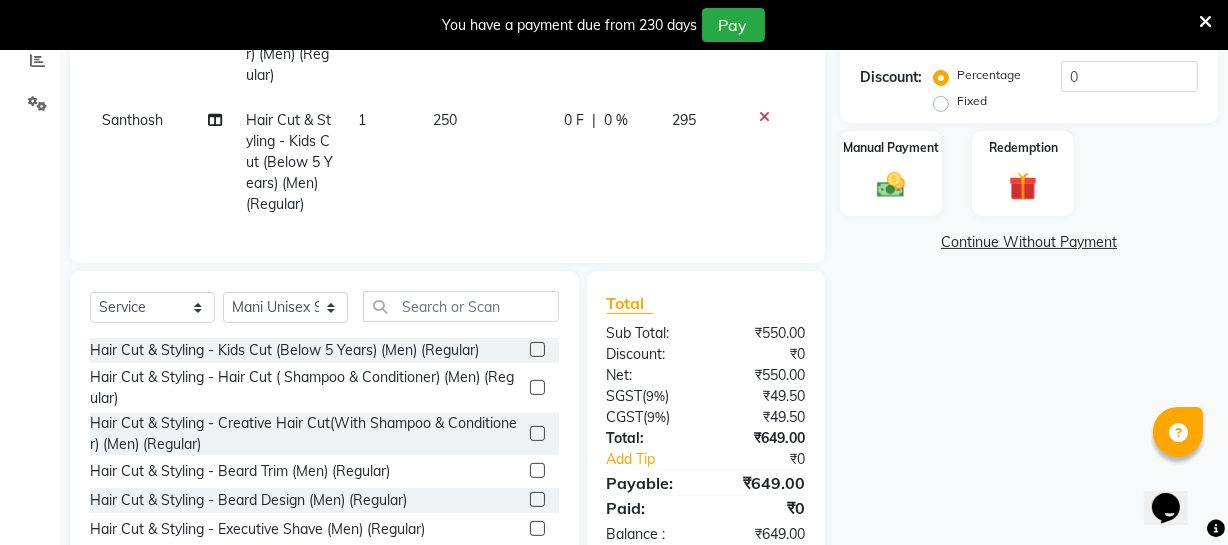 click 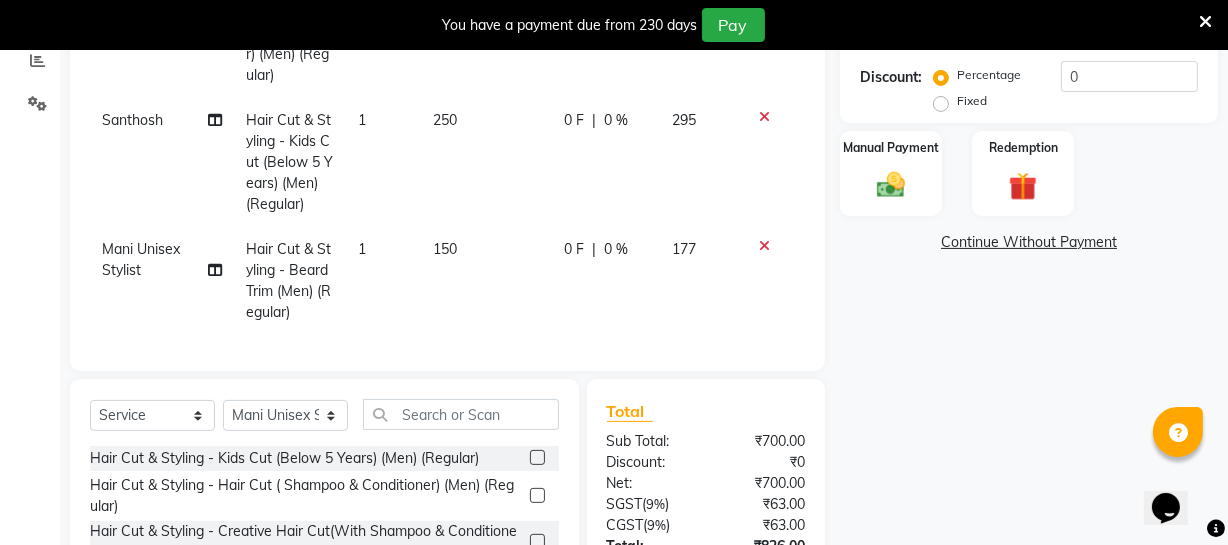 checkbox on "false" 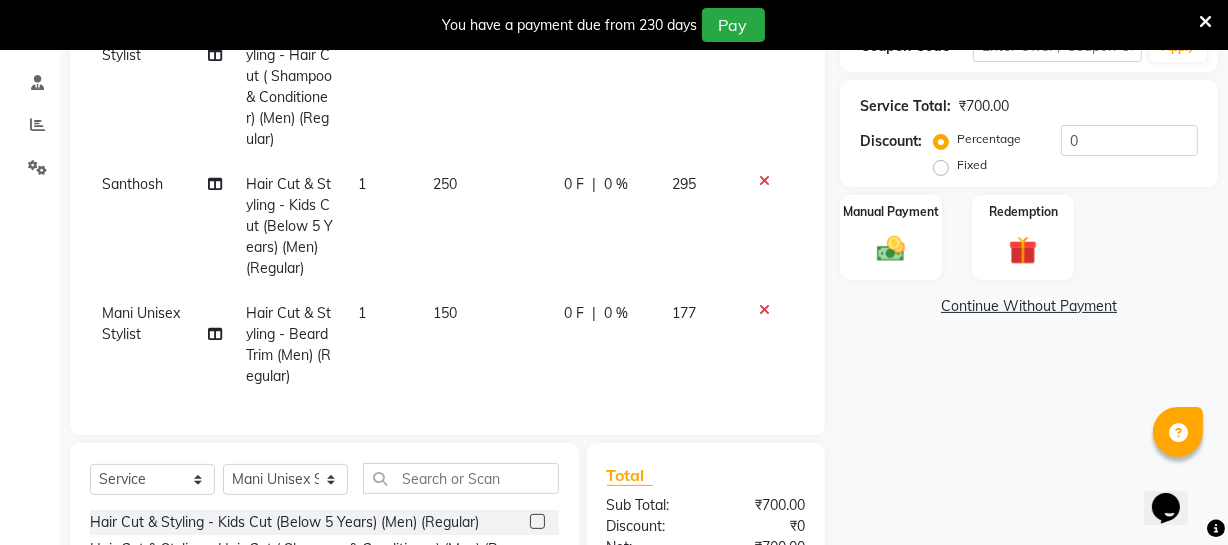 scroll, scrollTop: 241, scrollLeft: 0, axis: vertical 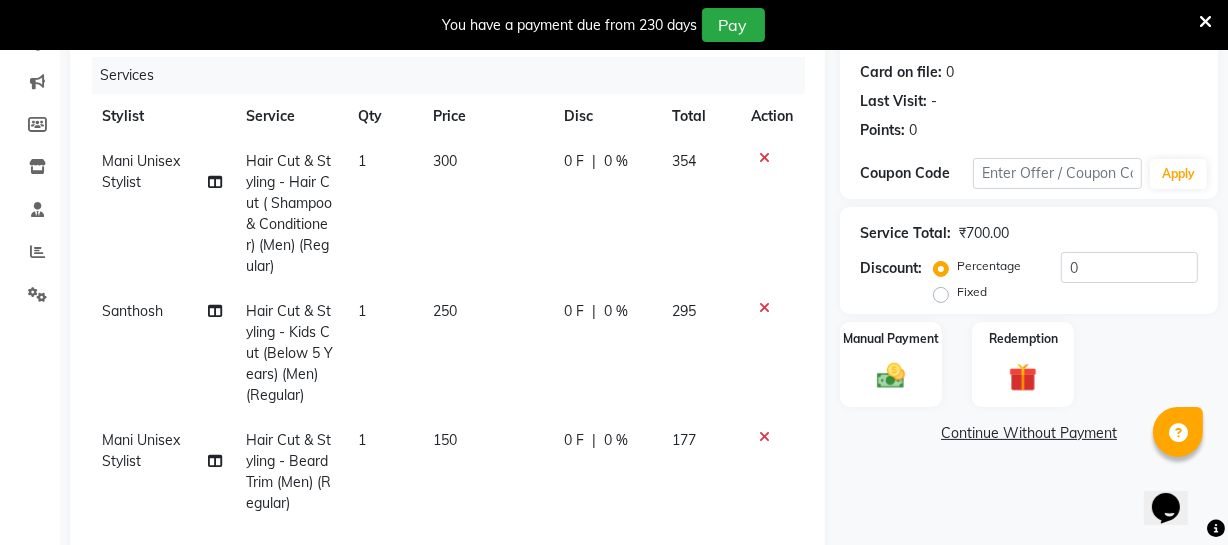 click 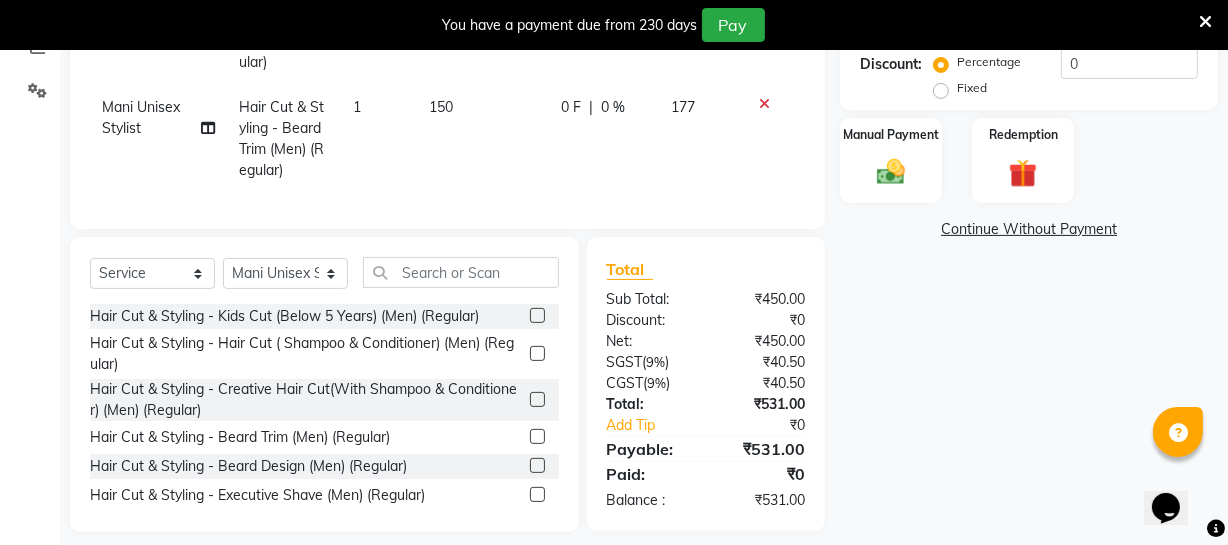 scroll, scrollTop: 476, scrollLeft: 0, axis: vertical 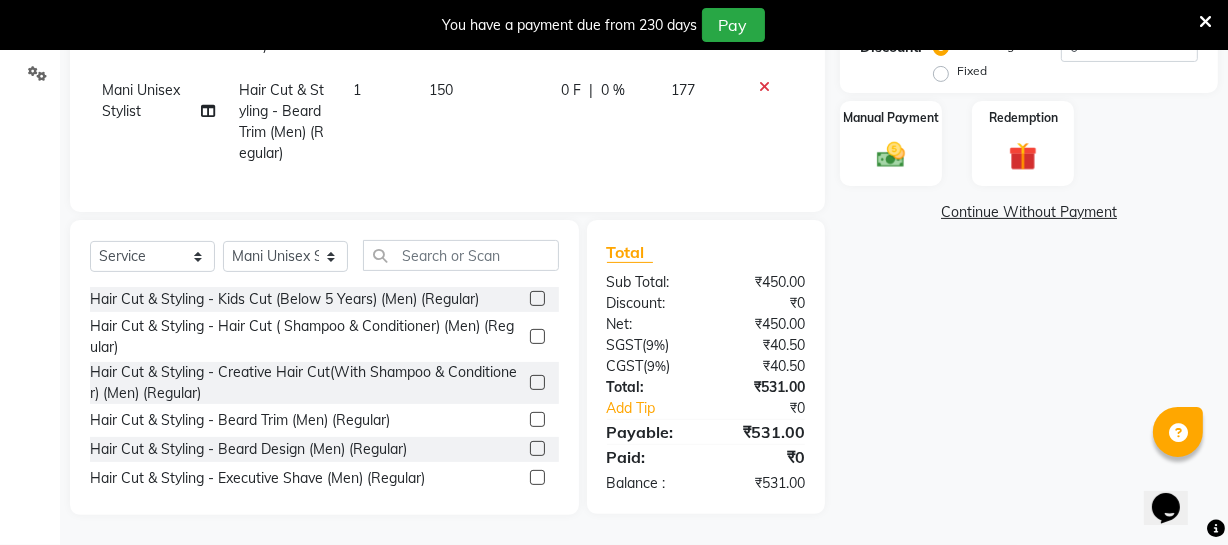 click 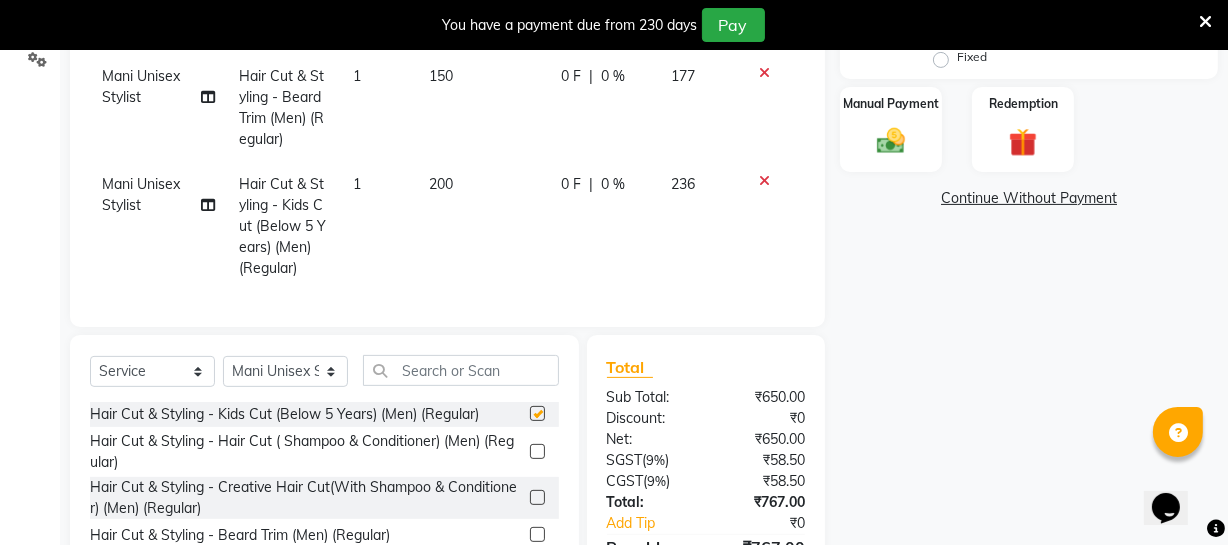 checkbox on "false" 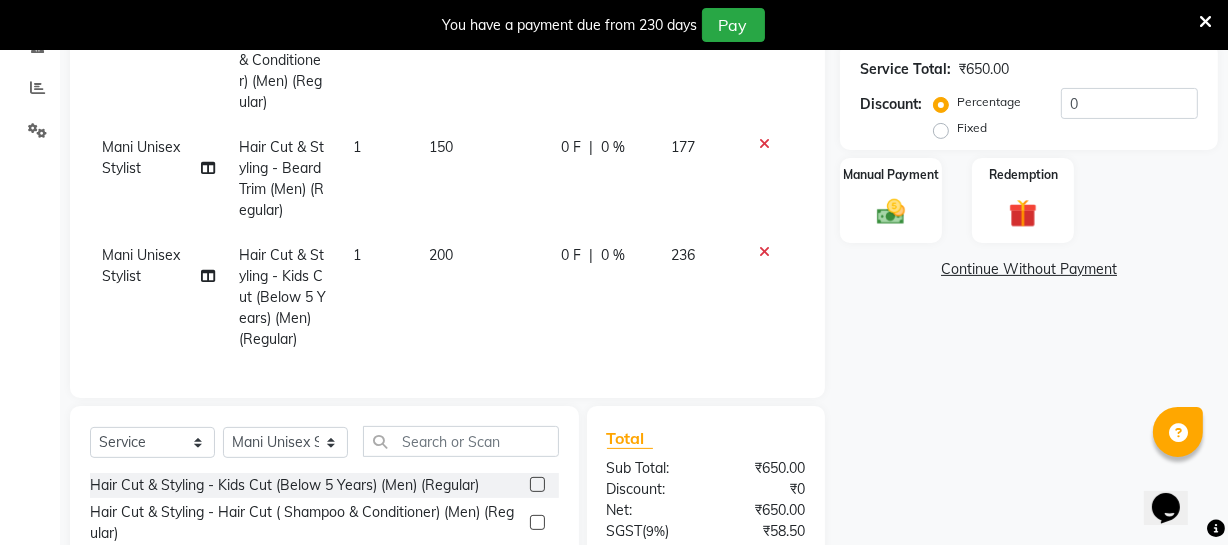 scroll, scrollTop: 385, scrollLeft: 0, axis: vertical 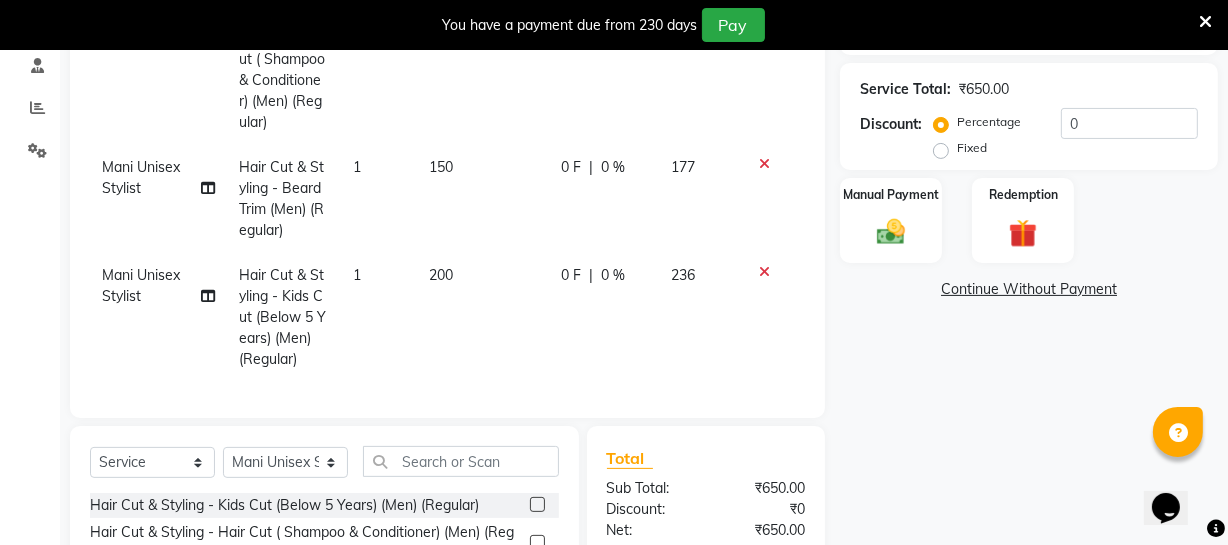 click on "Mani Unisex Stylist" 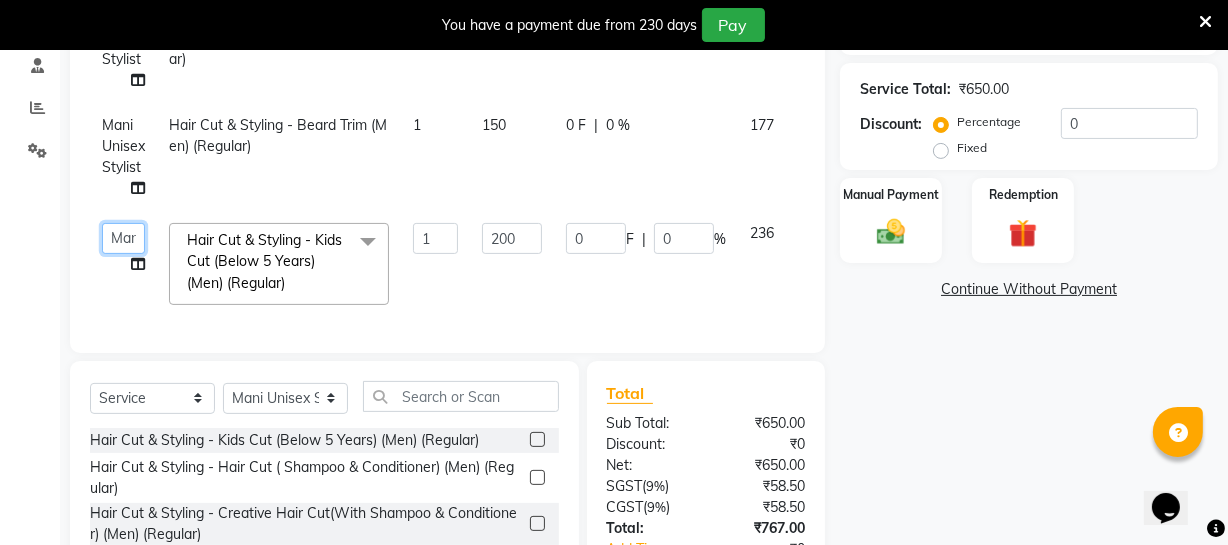 click on "Select Stylist [LAST] [LAST] [LAST] [LAST] [LAST] [LAST] [LAST] Dr [LAST] [LAST] [LAST] [LAST] Make up [LAST] [LAST] [LAST] [LAST] [LAST] [LAST] [LAST] [LAST] [LAST] [LAST] [LAST] [LAST] [LAST] [LAST] [LAST] [LAST]" 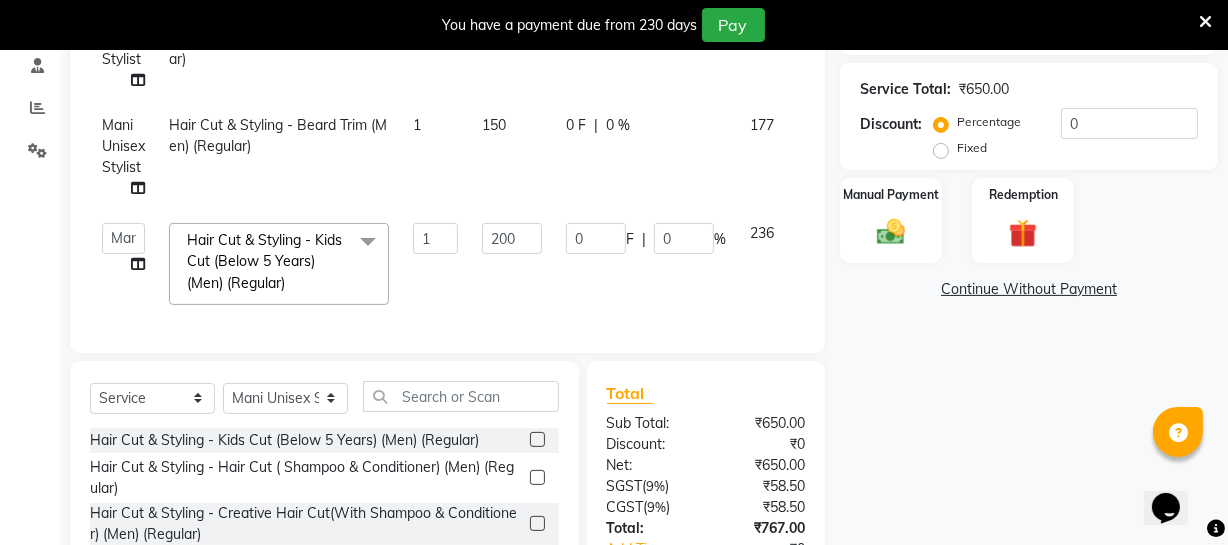 select on "[NUMBER]" 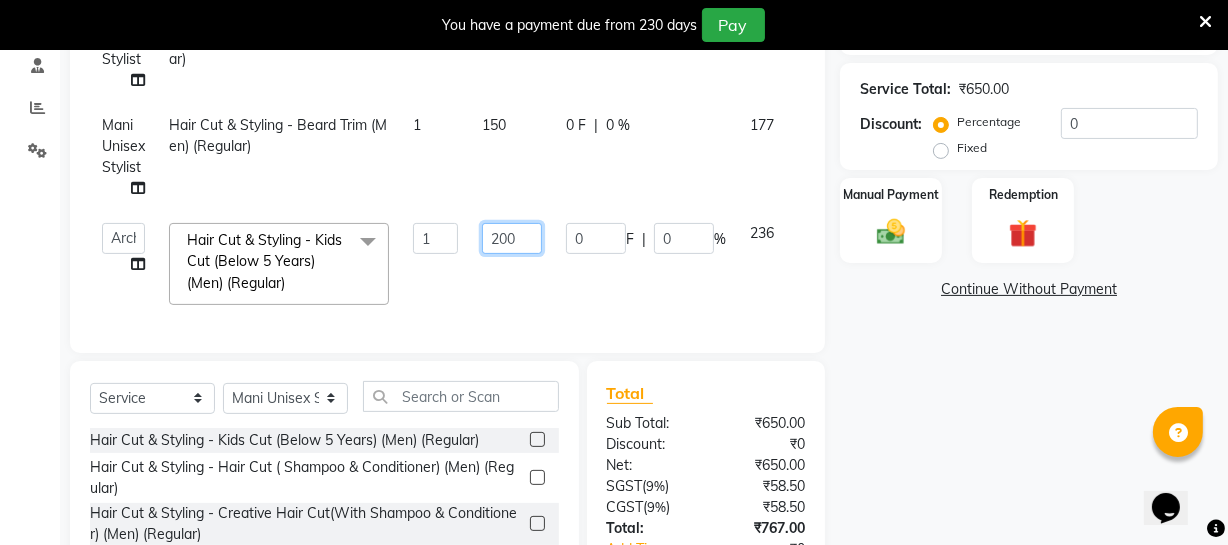 click on "200" 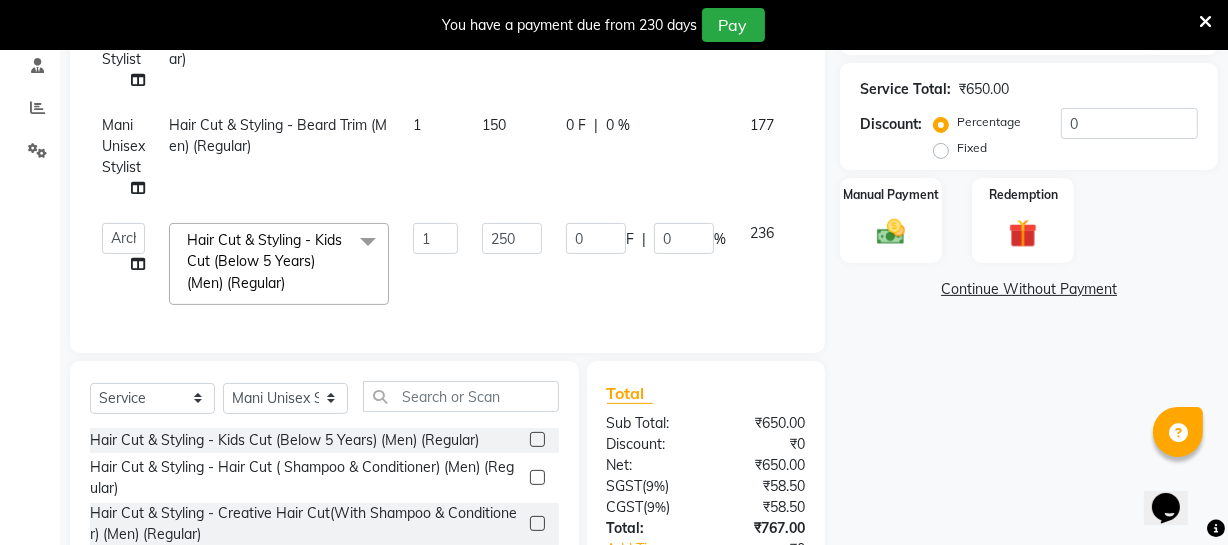 drag, startPoint x: 935, startPoint y: 439, endPoint x: 905, endPoint y: 413, distance: 39.698868 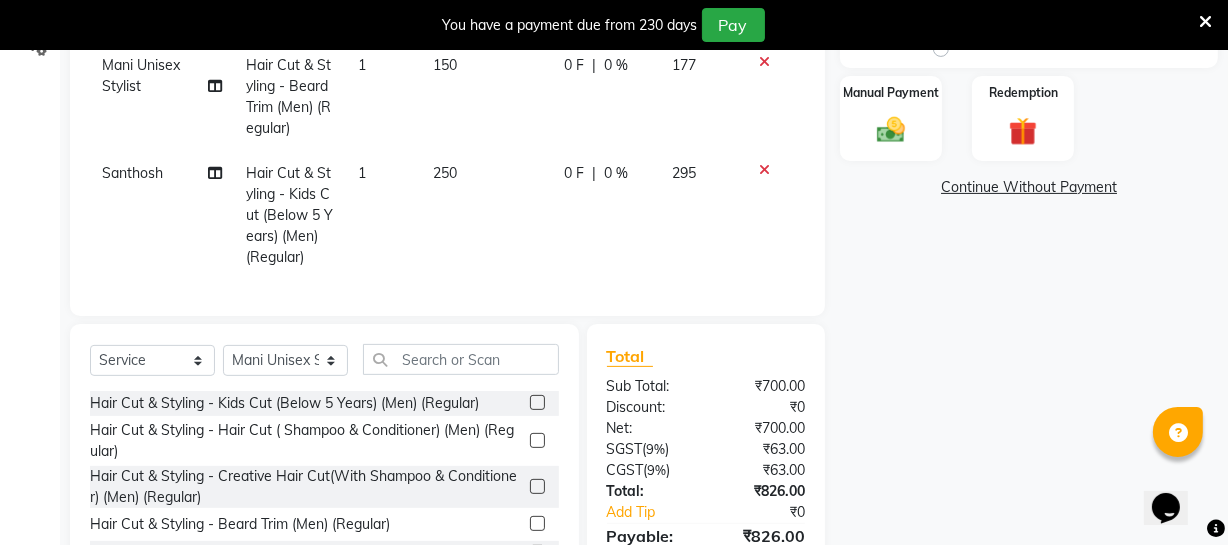scroll, scrollTop: 423, scrollLeft: 0, axis: vertical 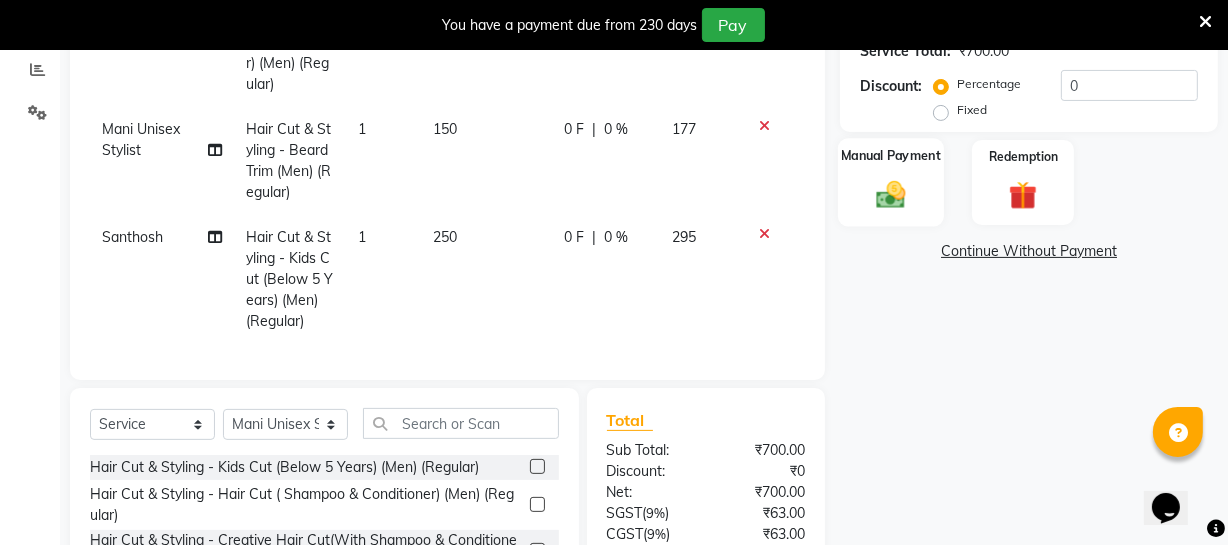 click 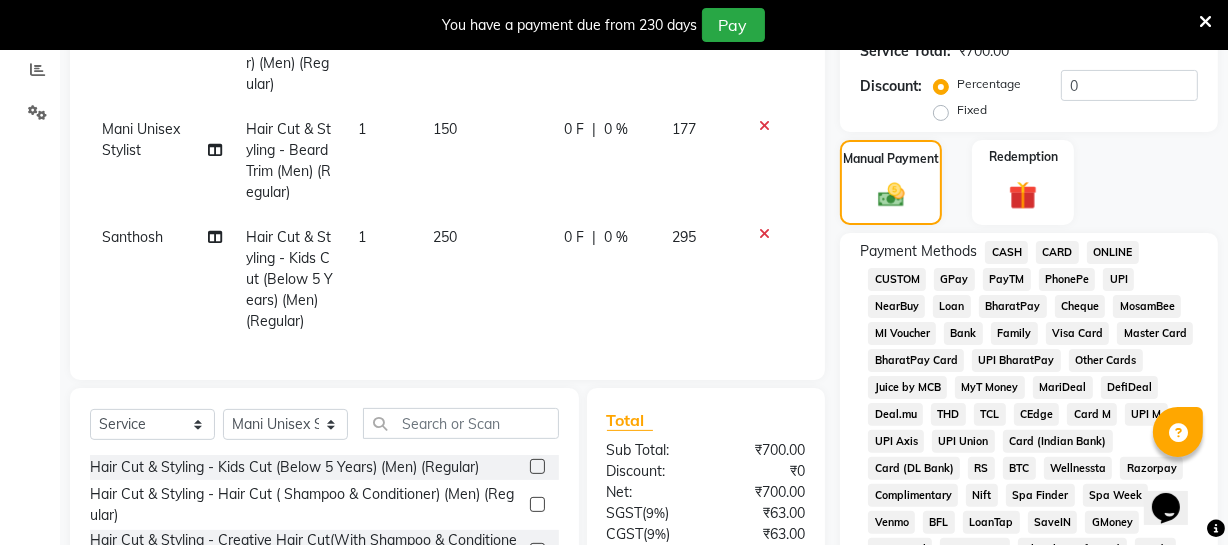 click on "ONLINE" 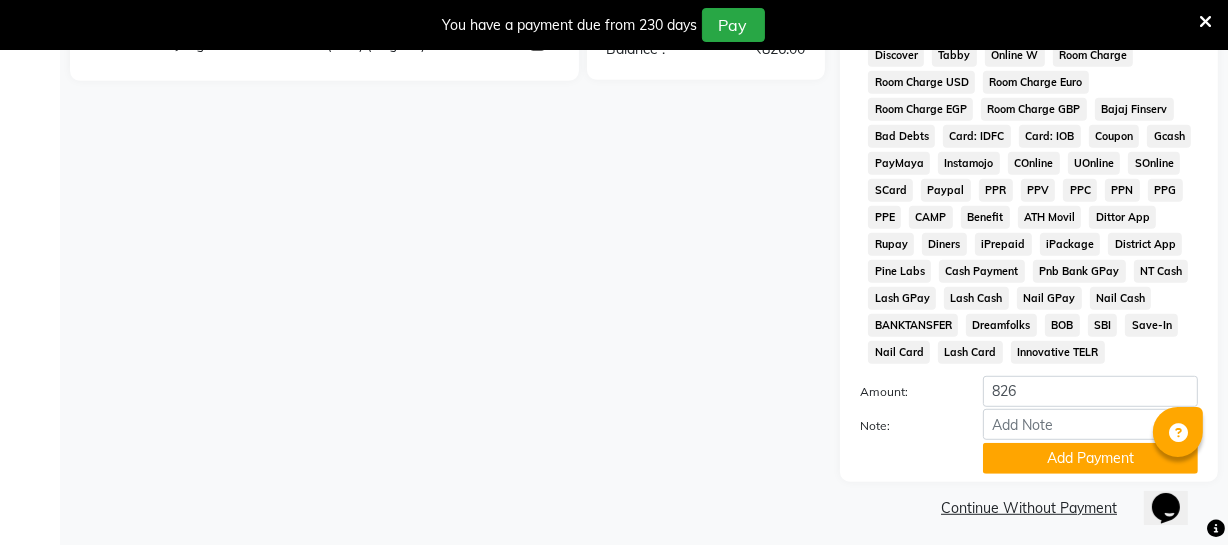 scroll, scrollTop: 1033, scrollLeft: 0, axis: vertical 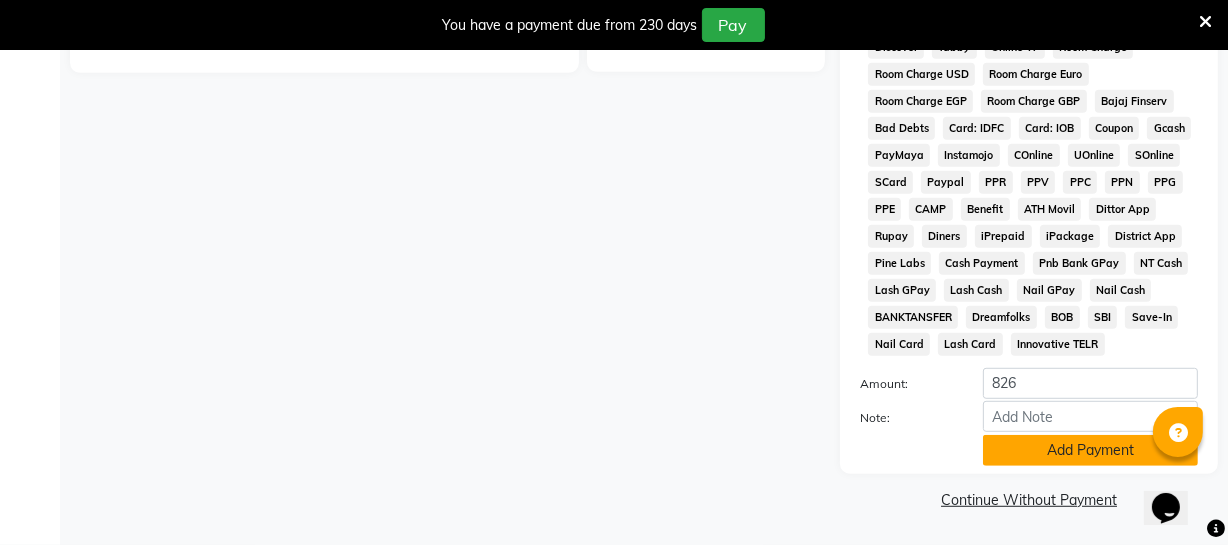 click on "Add Payment" 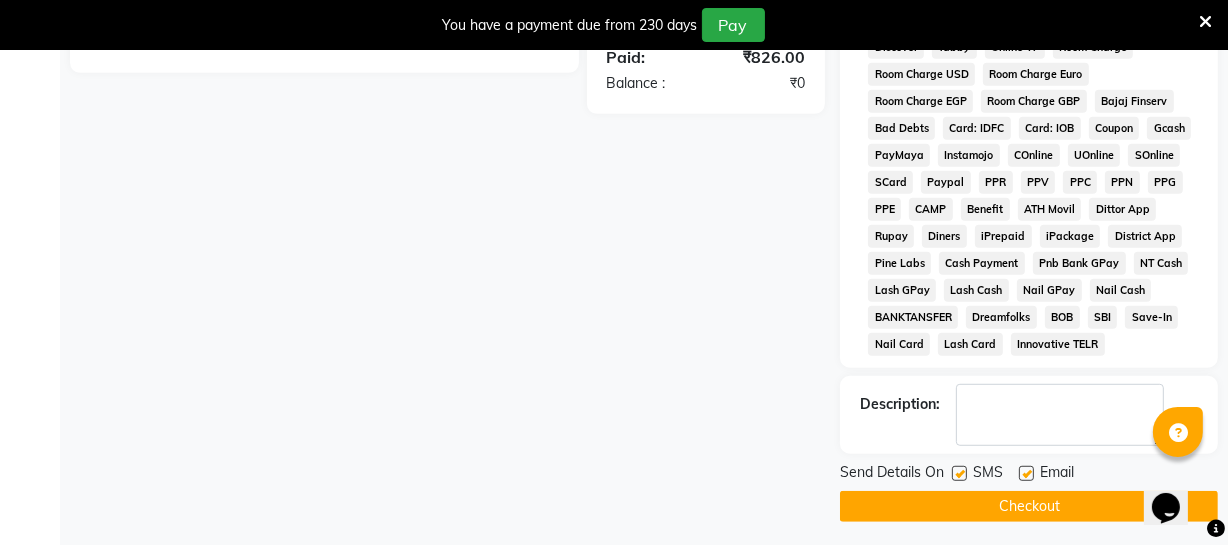 click on "Checkout" 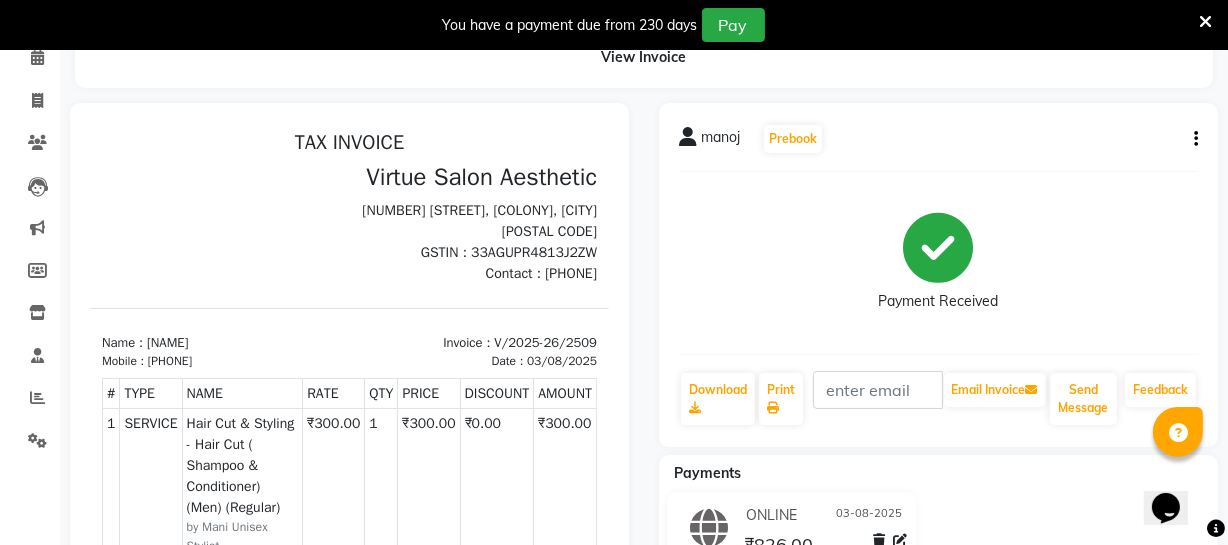 scroll, scrollTop: 0, scrollLeft: 0, axis: both 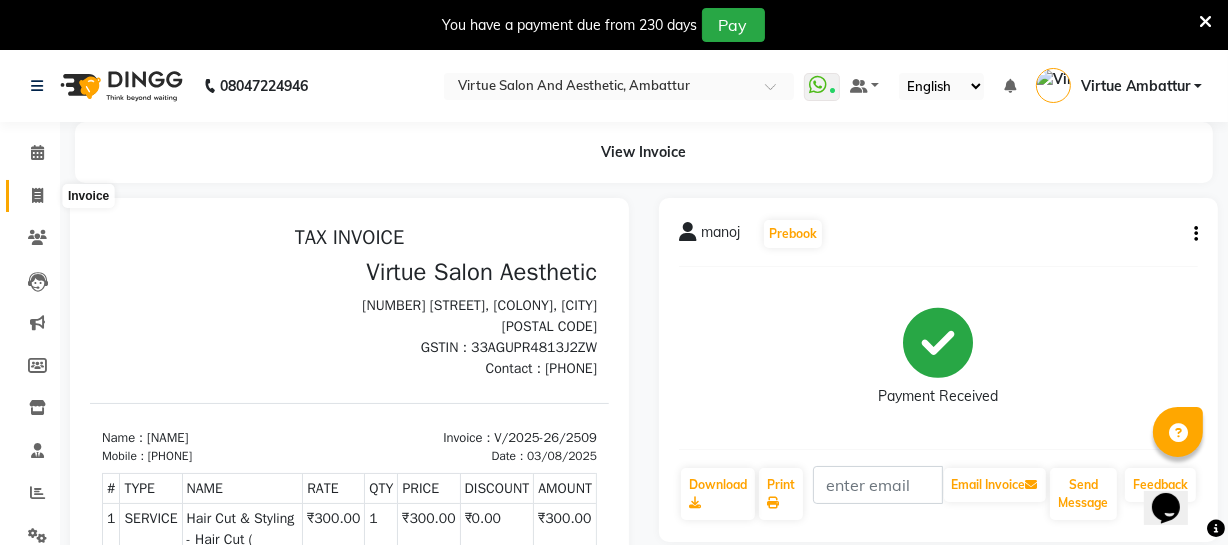 click 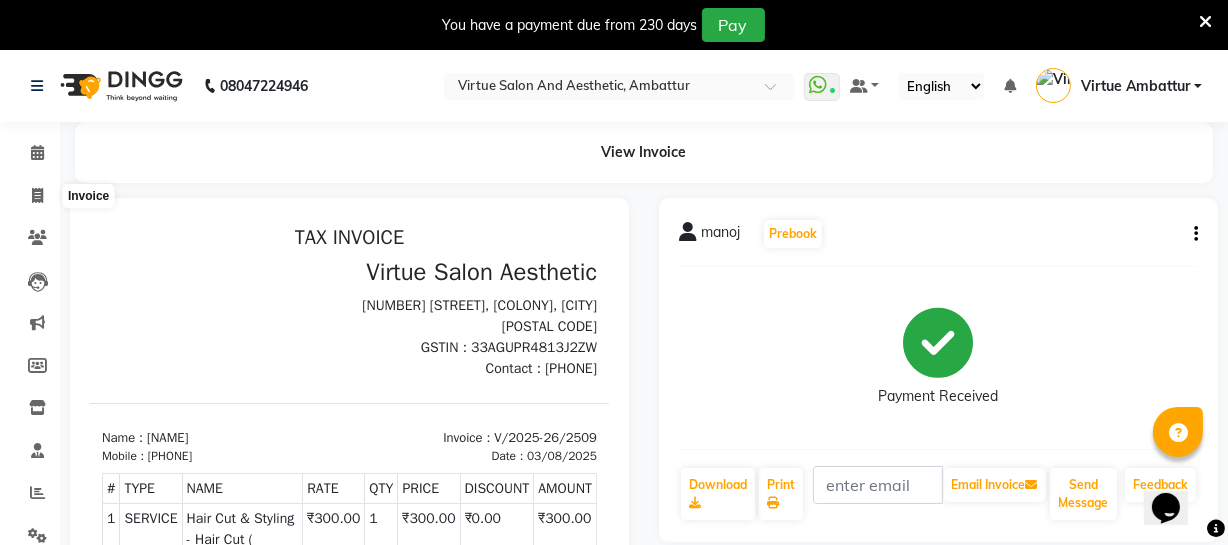 select on "service" 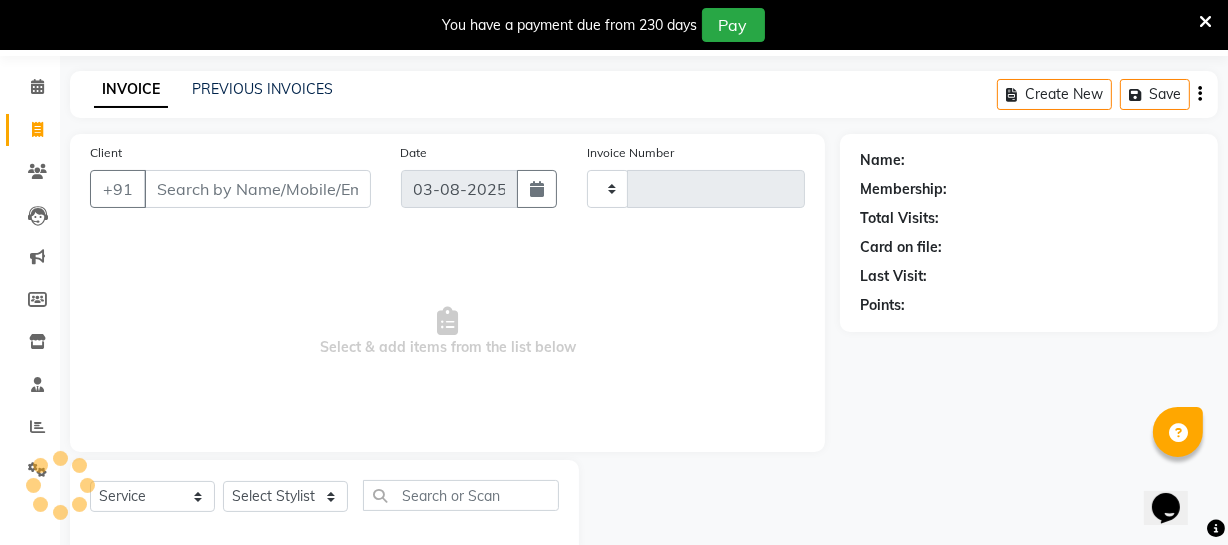 type on "2510" 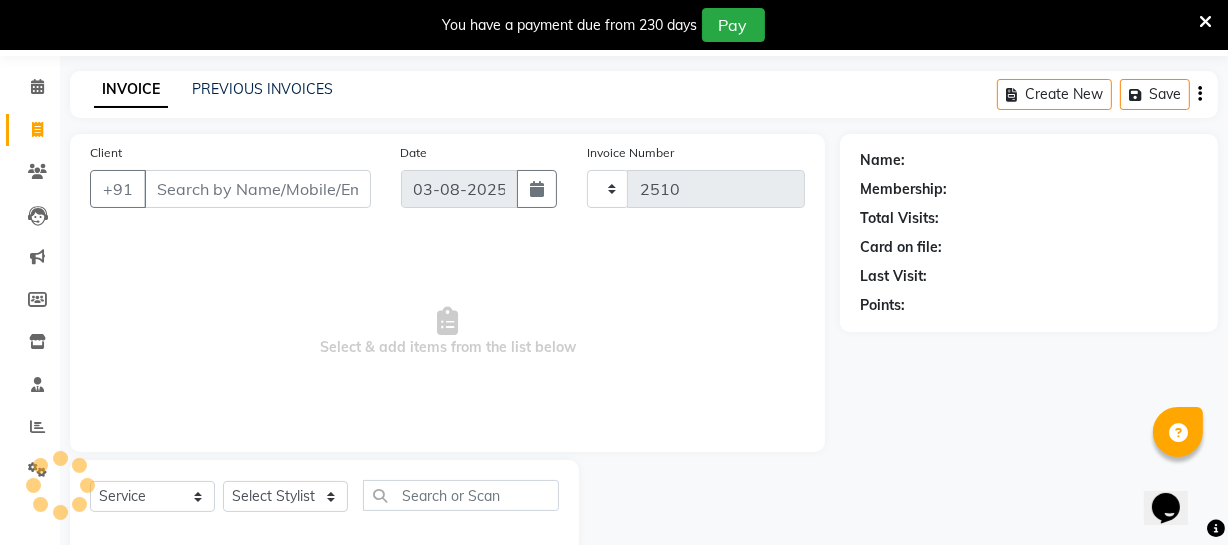 scroll, scrollTop: 107, scrollLeft: 0, axis: vertical 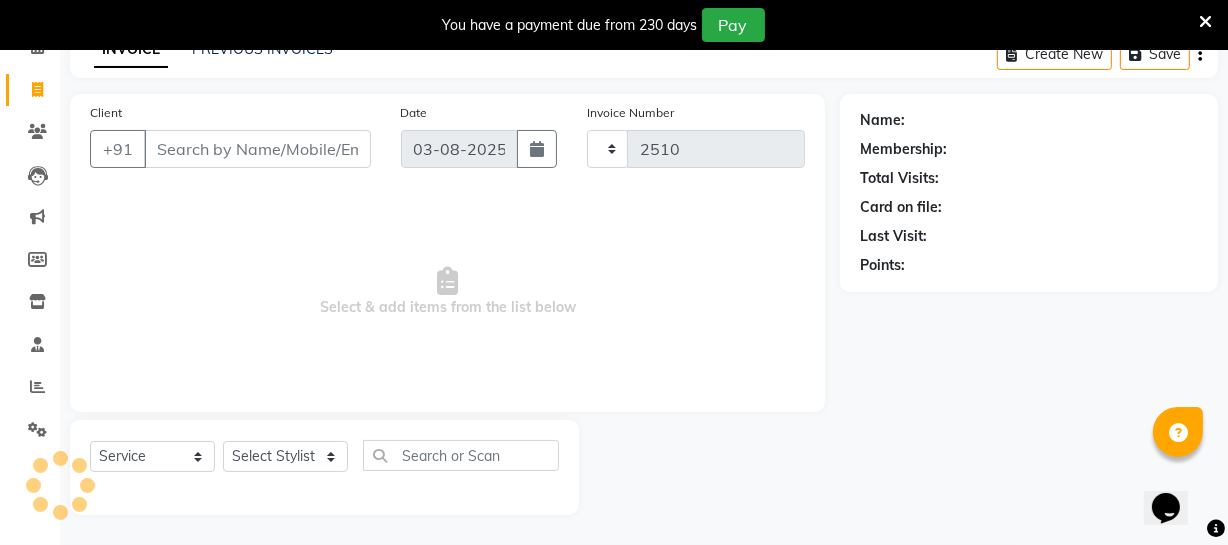 select on "5237" 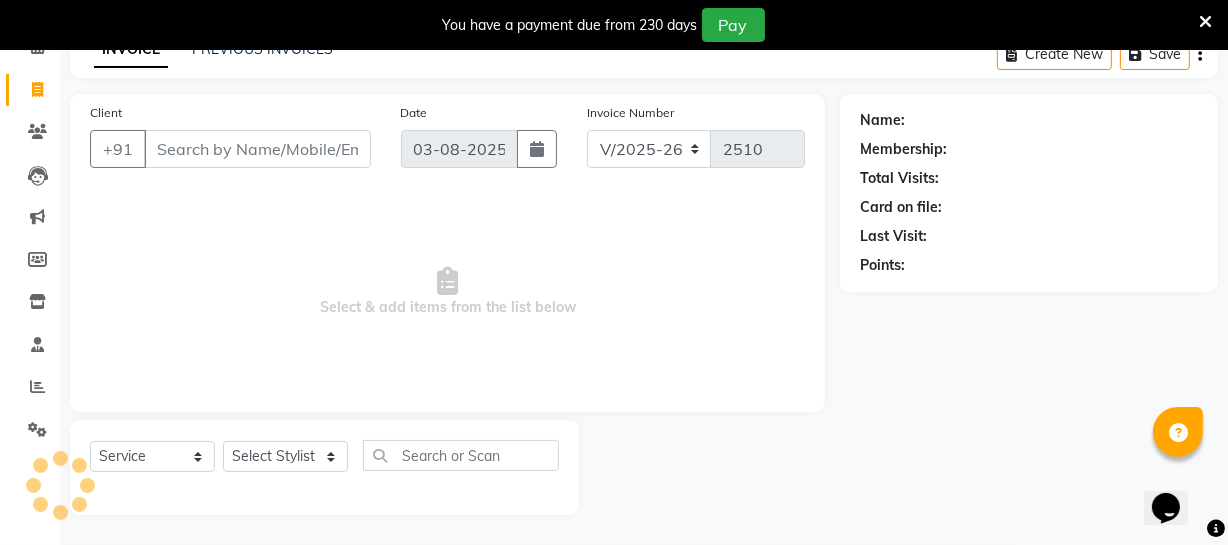 click on "Client" at bounding box center (257, 149) 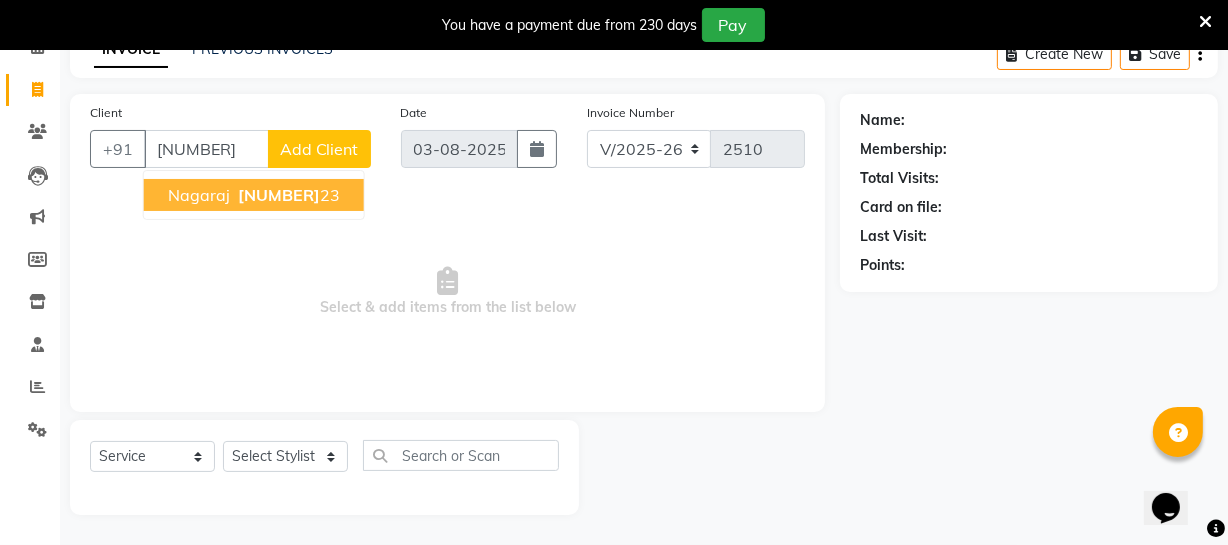 click on "[NAME] [PHONE]" at bounding box center [254, 195] 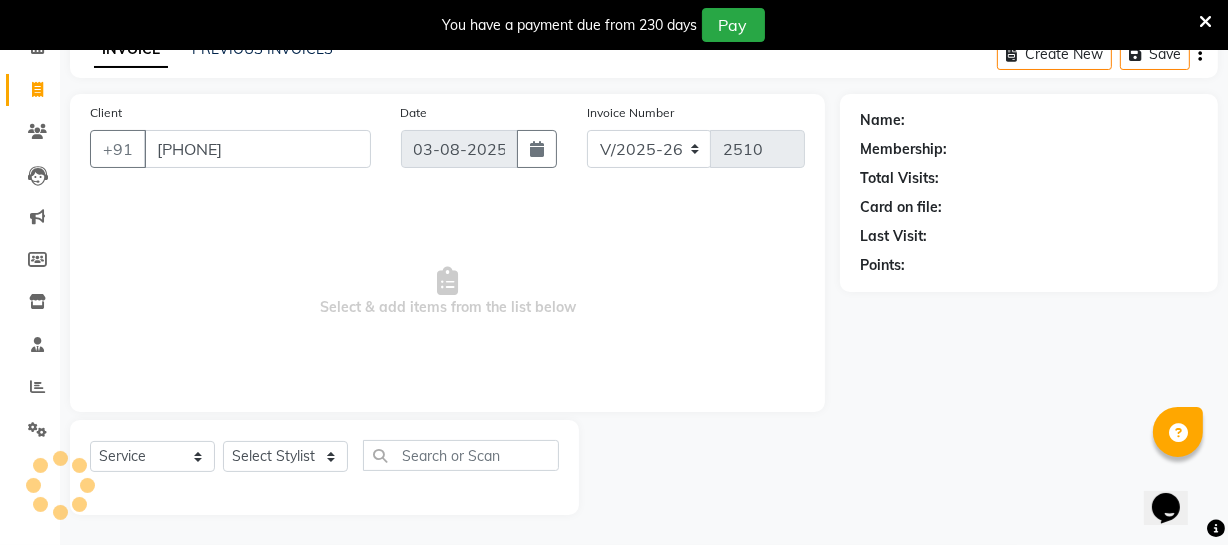 type on "[PHONE]" 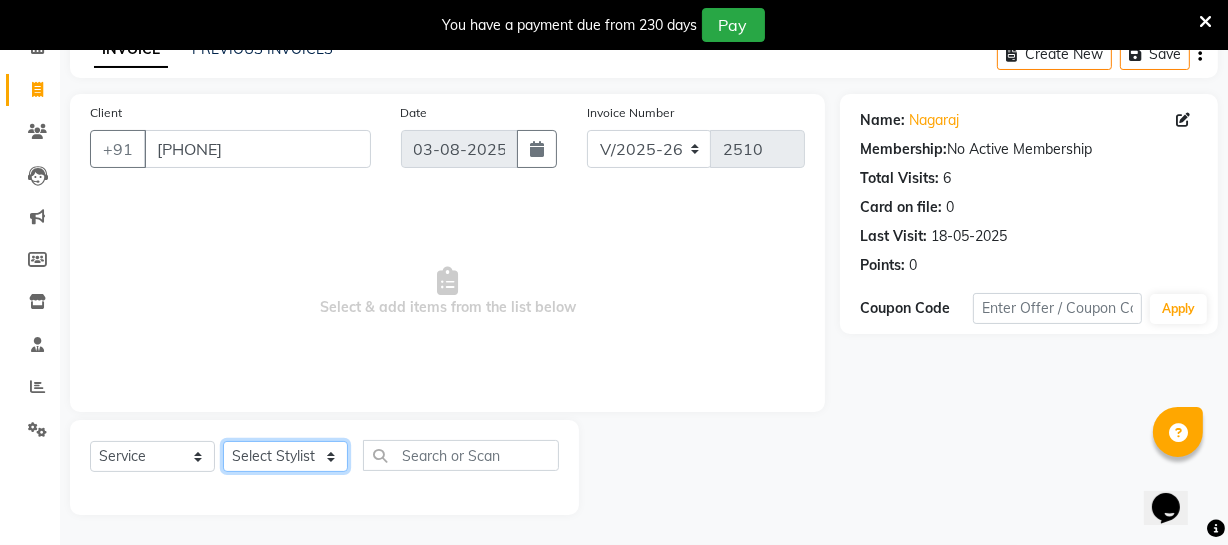 click on "Select Stylist [LAST] [LAST] [LAST] [LAST] [LAST] [LAST] [LAST] Dr [LAST] [LAST] [LAST] [LAST] Make up [LAST] [LAST] [LAST] [LAST] [LAST] [LAST] [LAST] [LAST] [LAST] [LAST] [LAST] [LAST] [LAST] [LAST] [LAST] [LAST]" 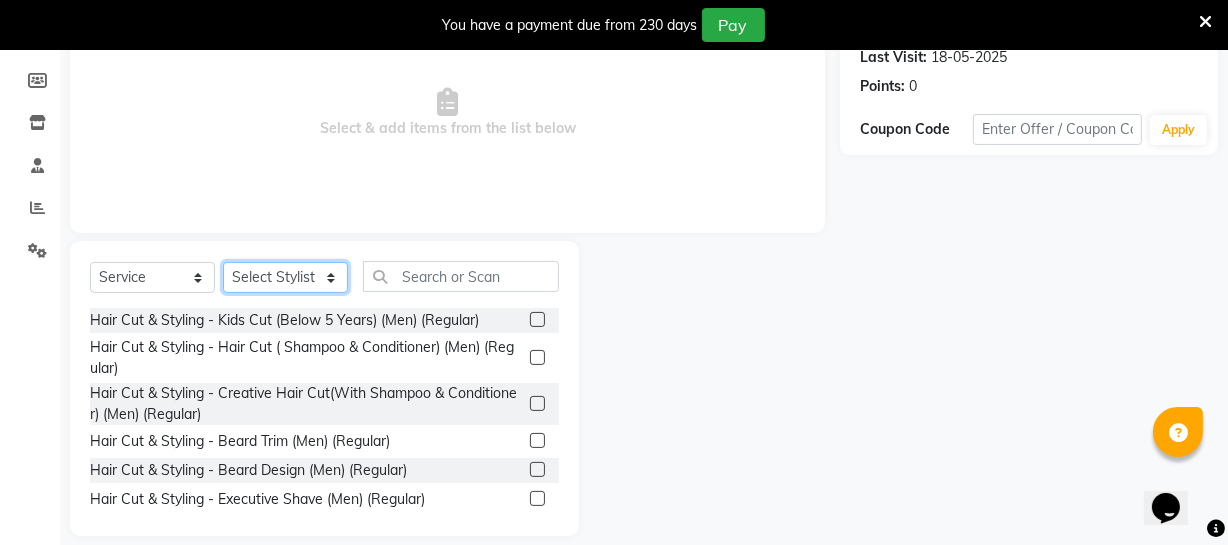 scroll, scrollTop: 307, scrollLeft: 0, axis: vertical 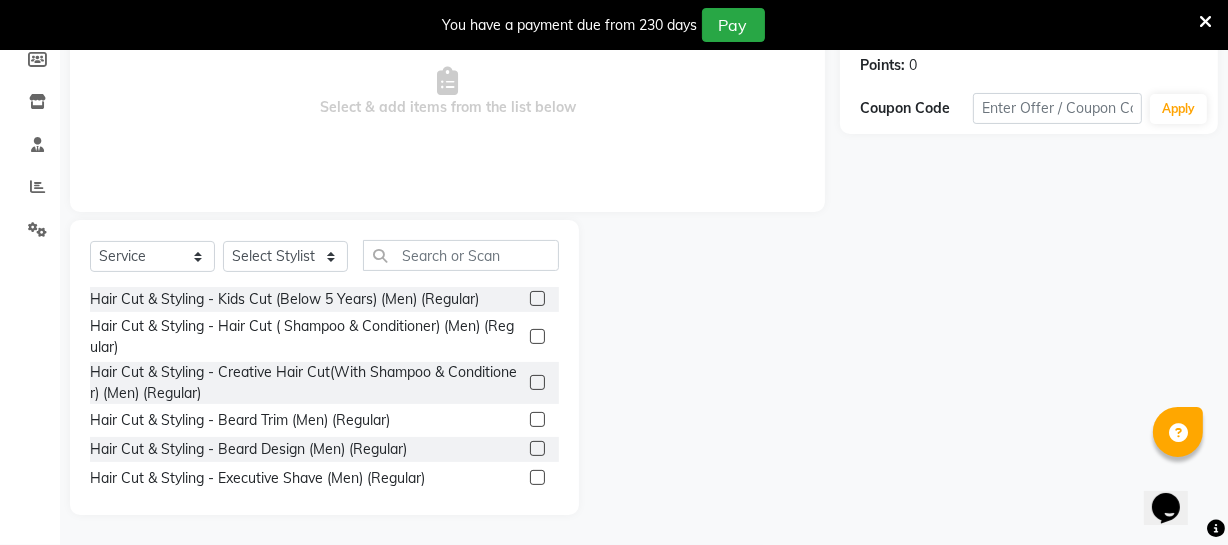 click 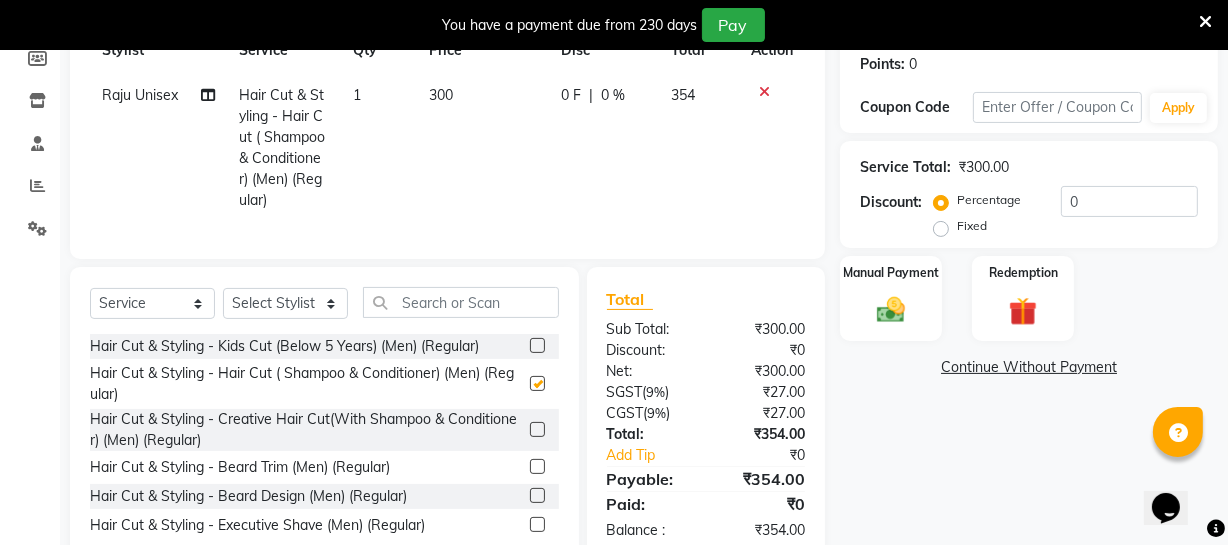 checkbox on "false" 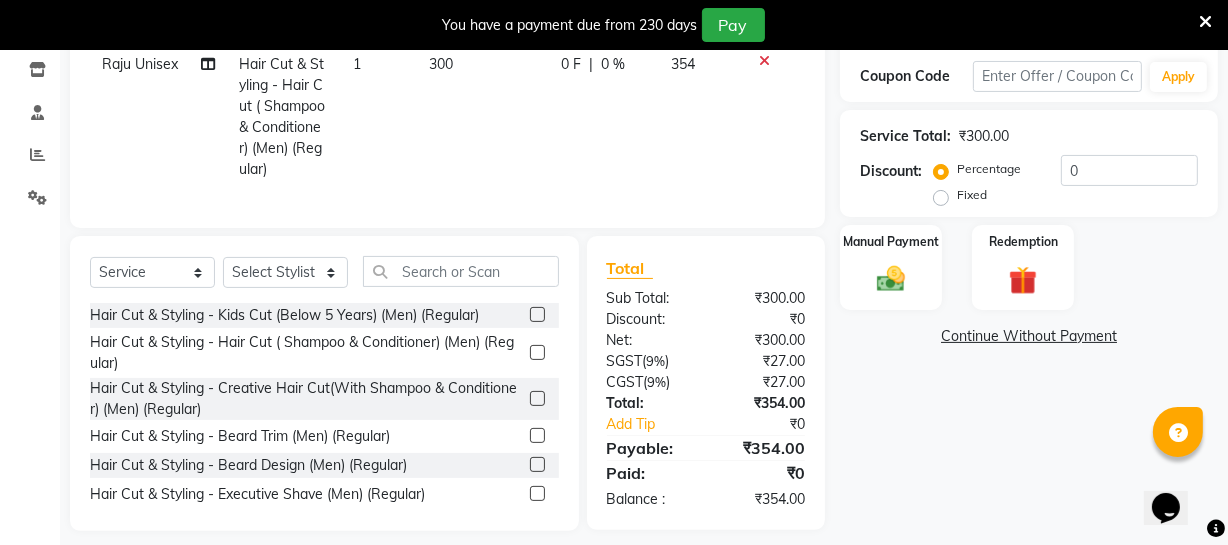 scroll, scrollTop: 368, scrollLeft: 0, axis: vertical 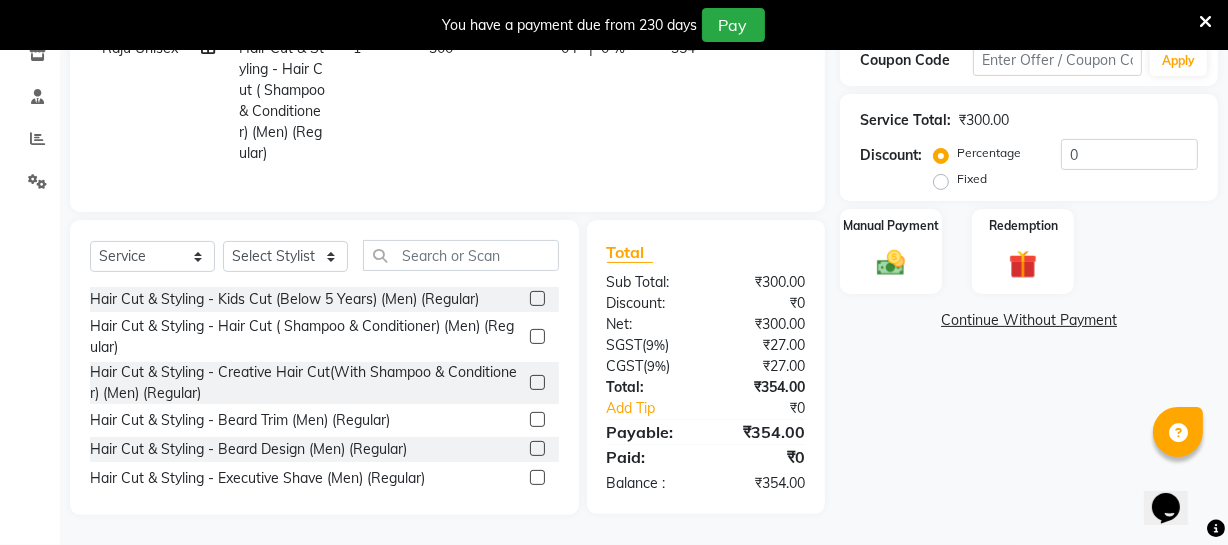 click 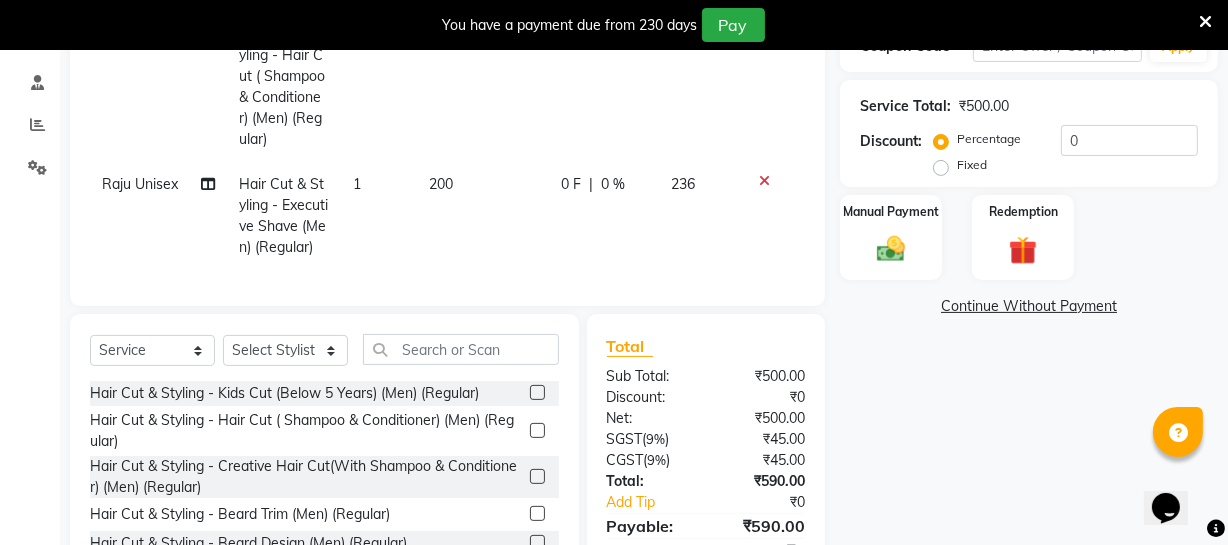 checkbox on "false" 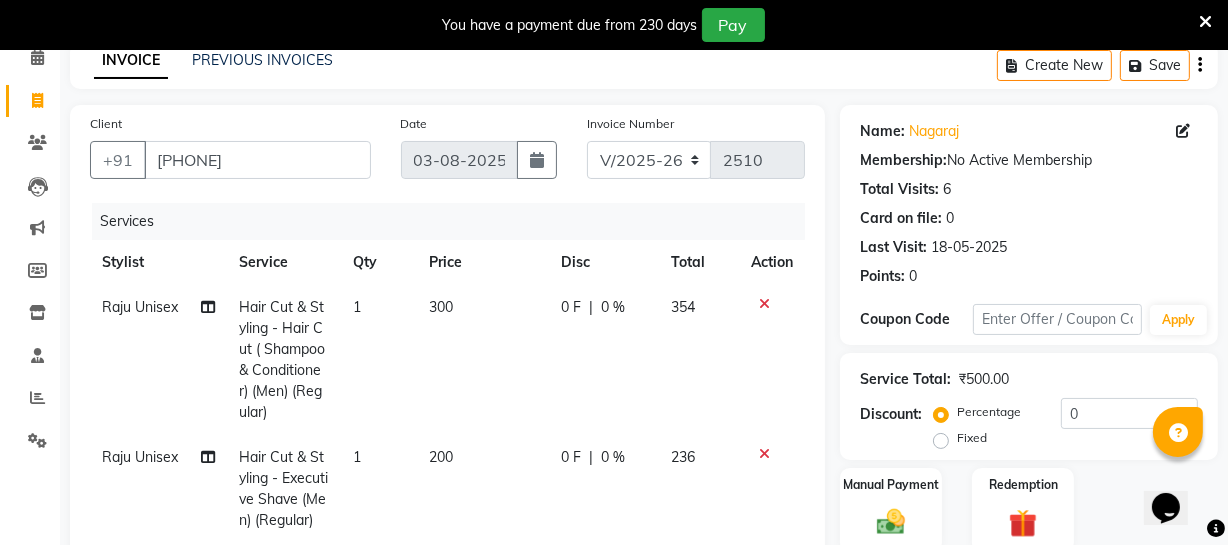 scroll, scrollTop: 459, scrollLeft: 0, axis: vertical 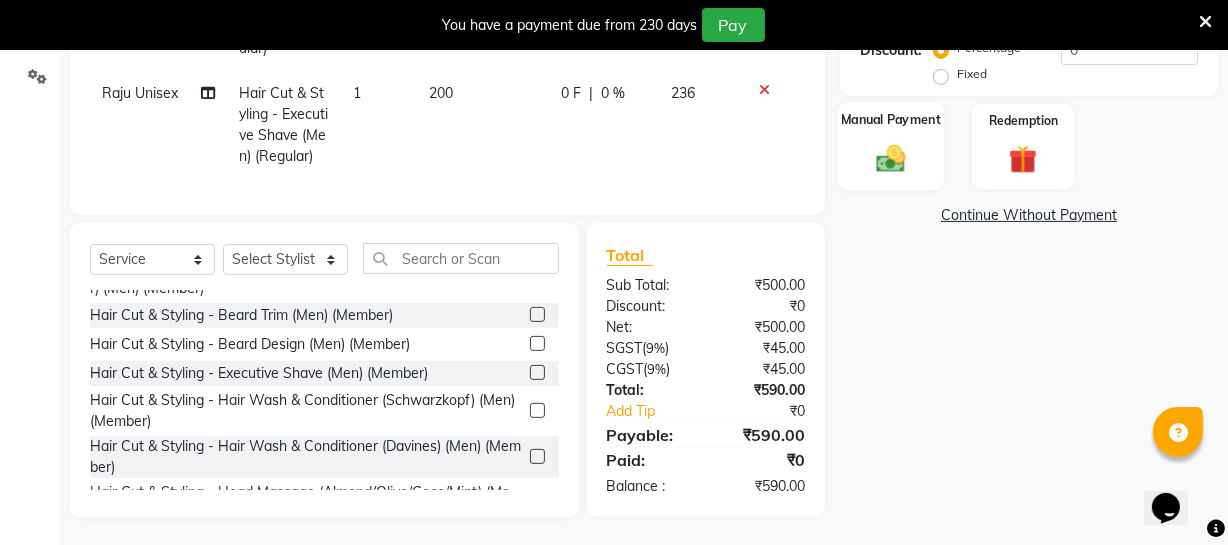 click 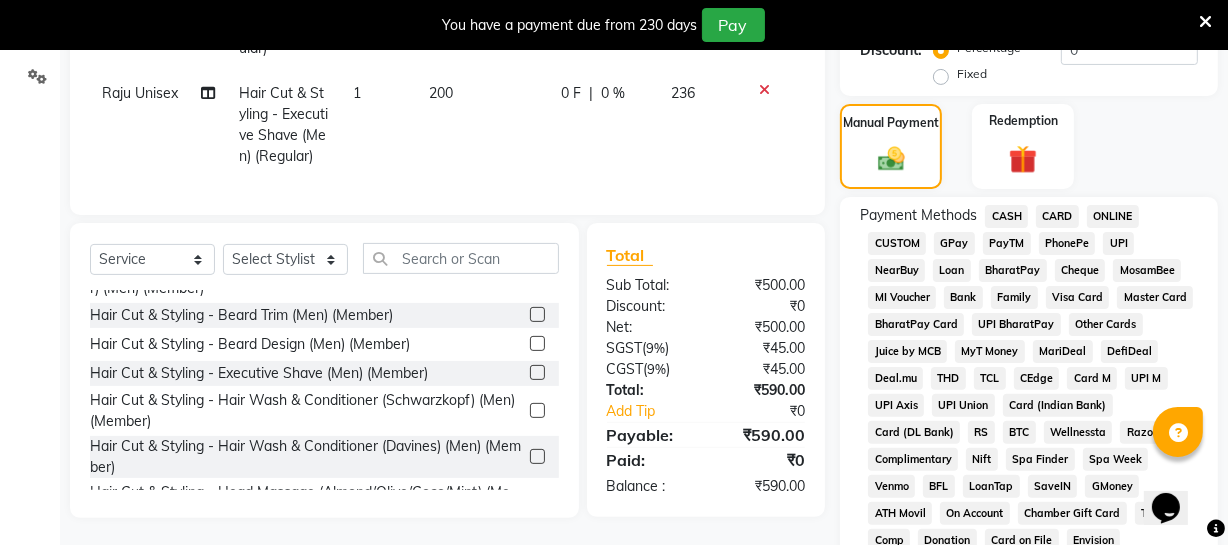 click on "ONLINE" 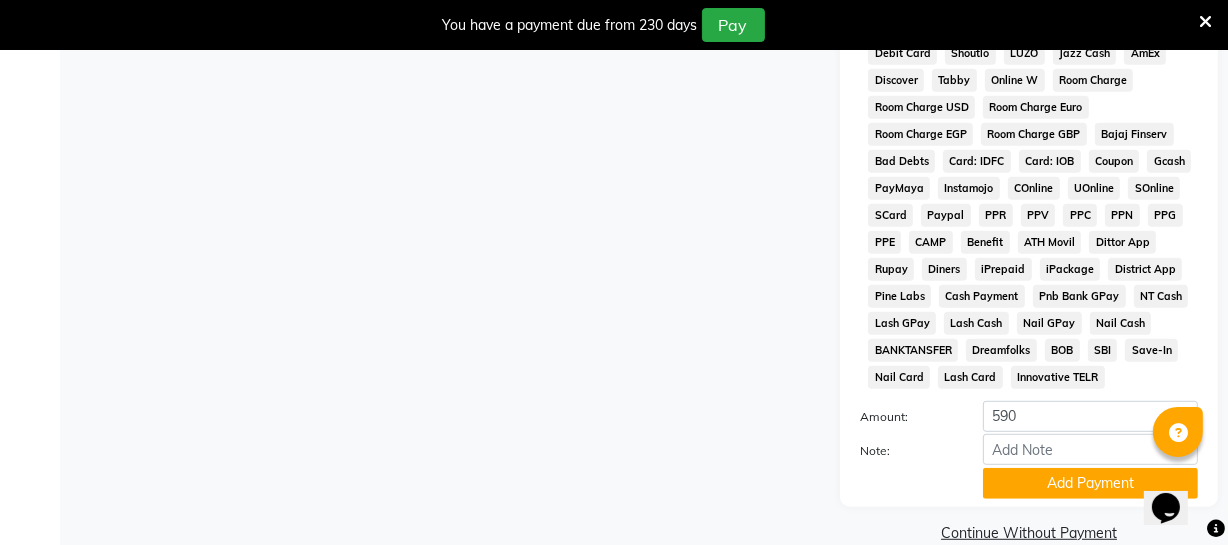 scroll, scrollTop: 1004, scrollLeft: 0, axis: vertical 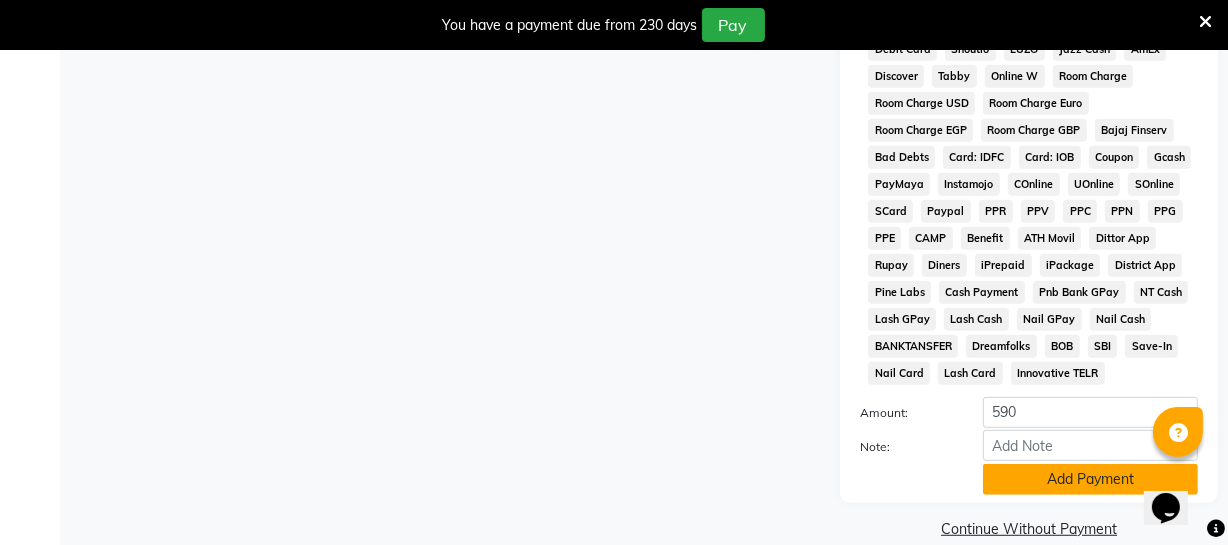 click on "Add Payment" 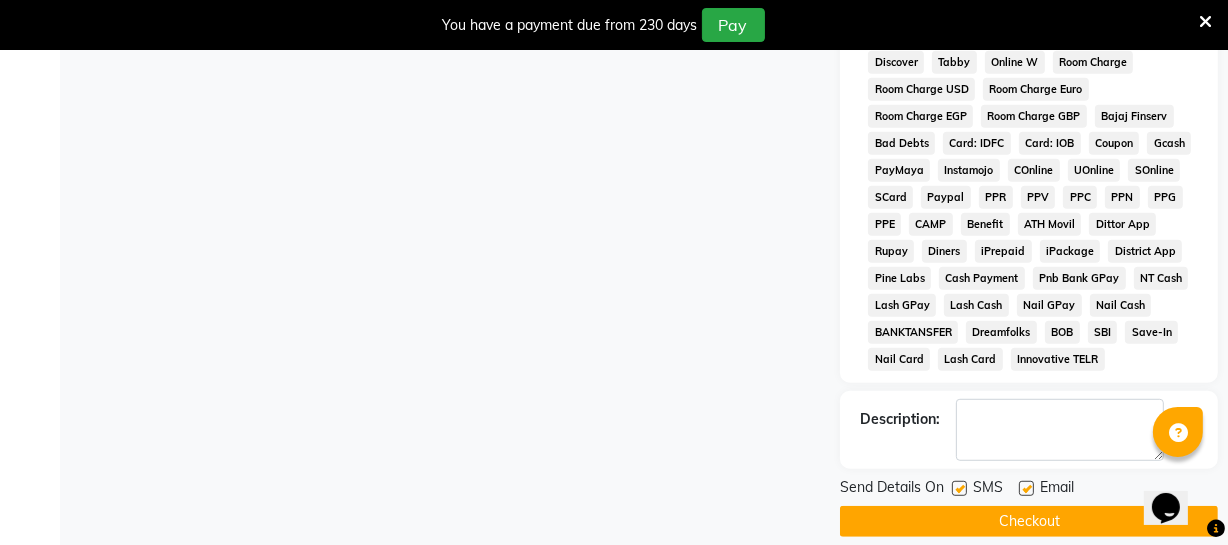 scroll, scrollTop: 1039, scrollLeft: 0, axis: vertical 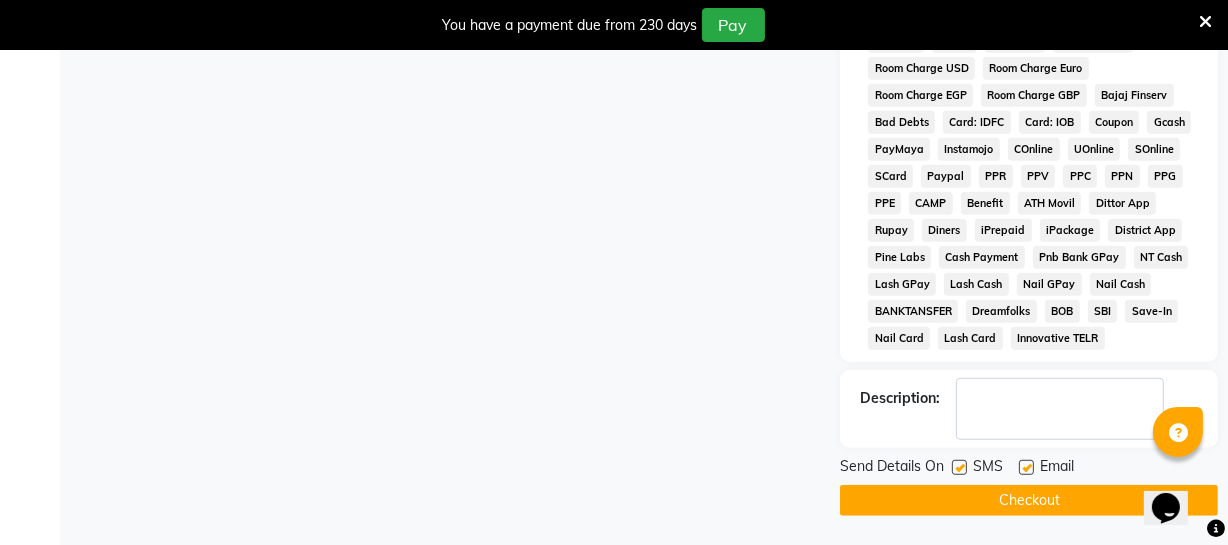 click on "Checkout" 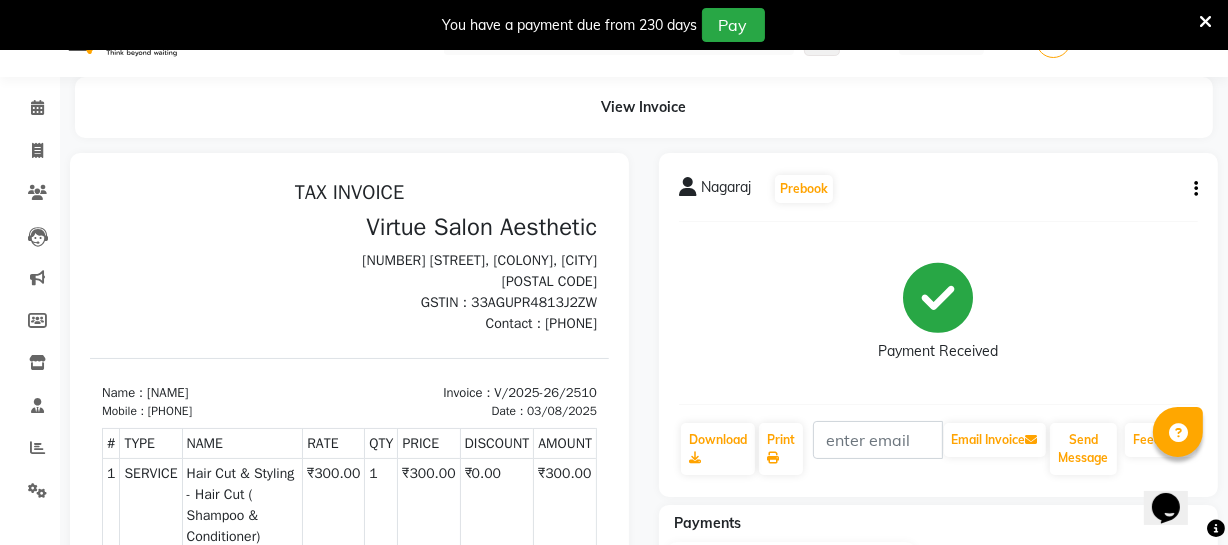scroll, scrollTop: 0, scrollLeft: 0, axis: both 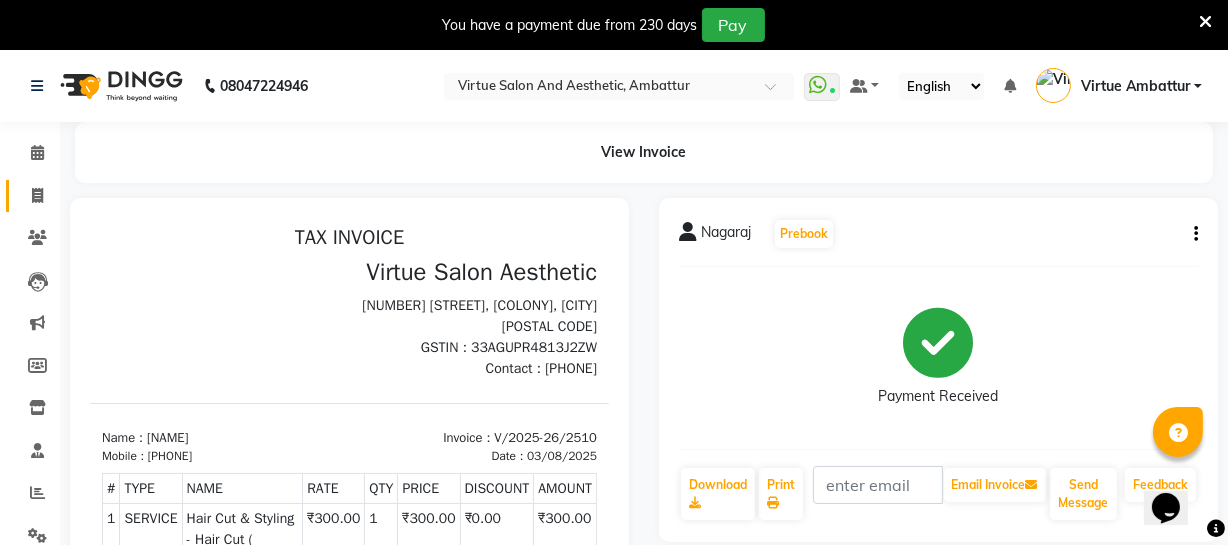 click 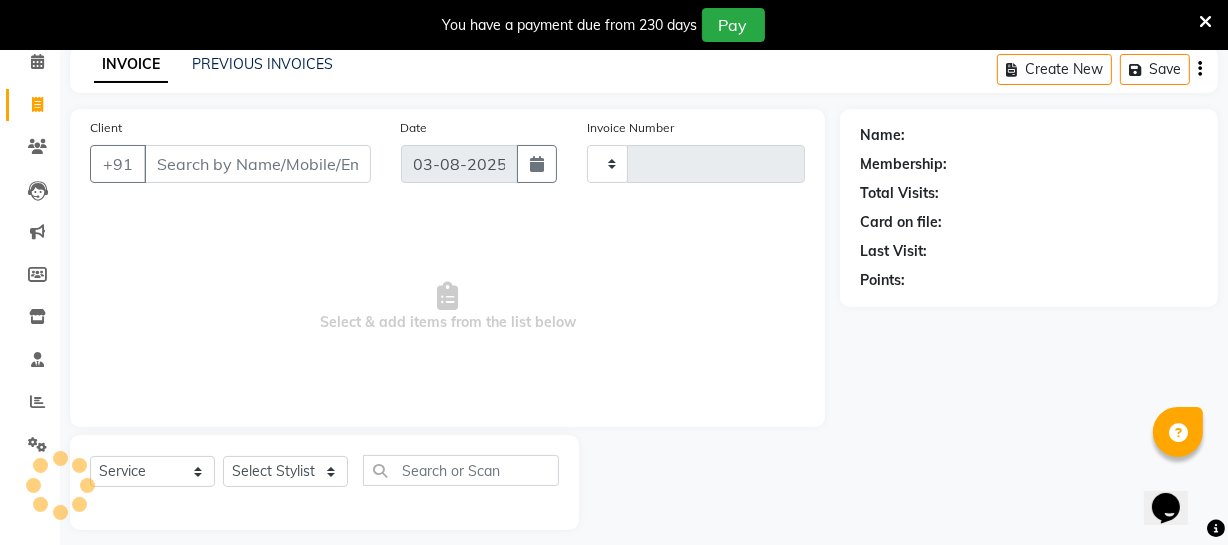 type on "2511" 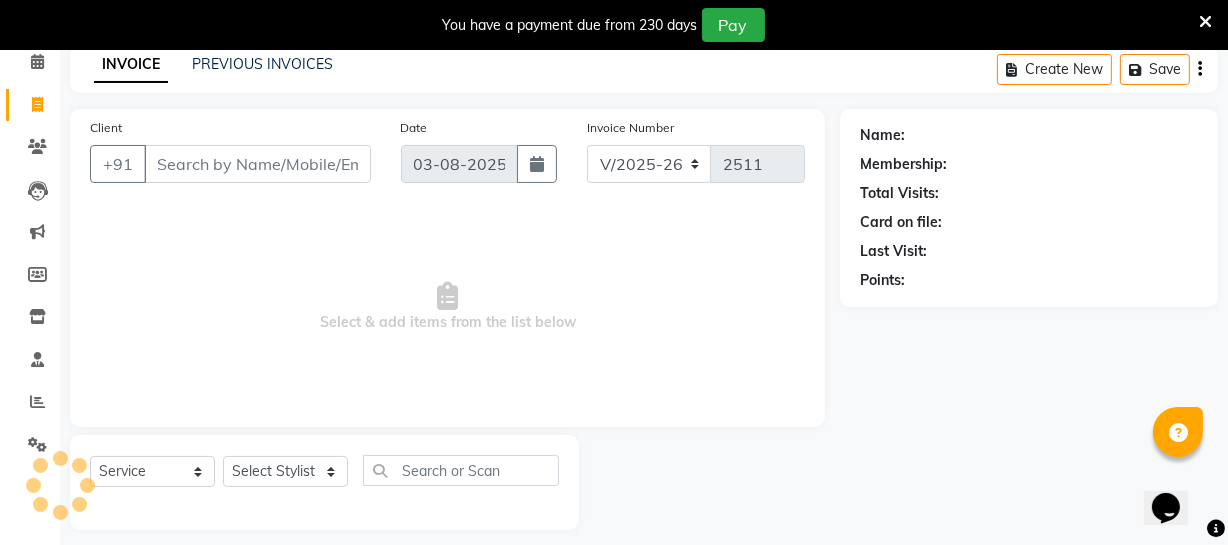scroll, scrollTop: 107, scrollLeft: 0, axis: vertical 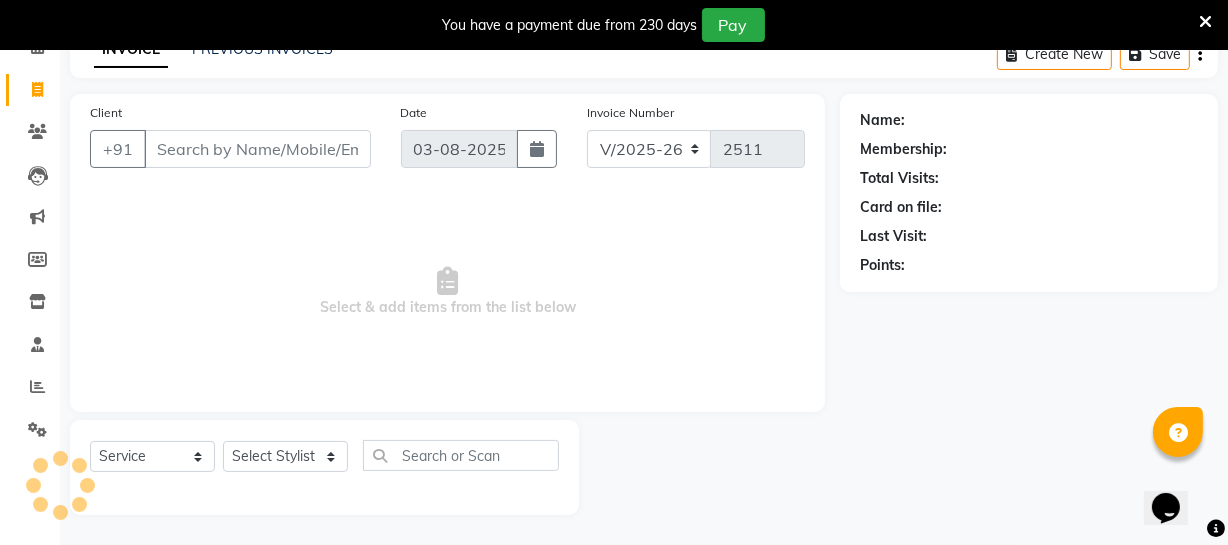 click on "Client" at bounding box center (257, 149) 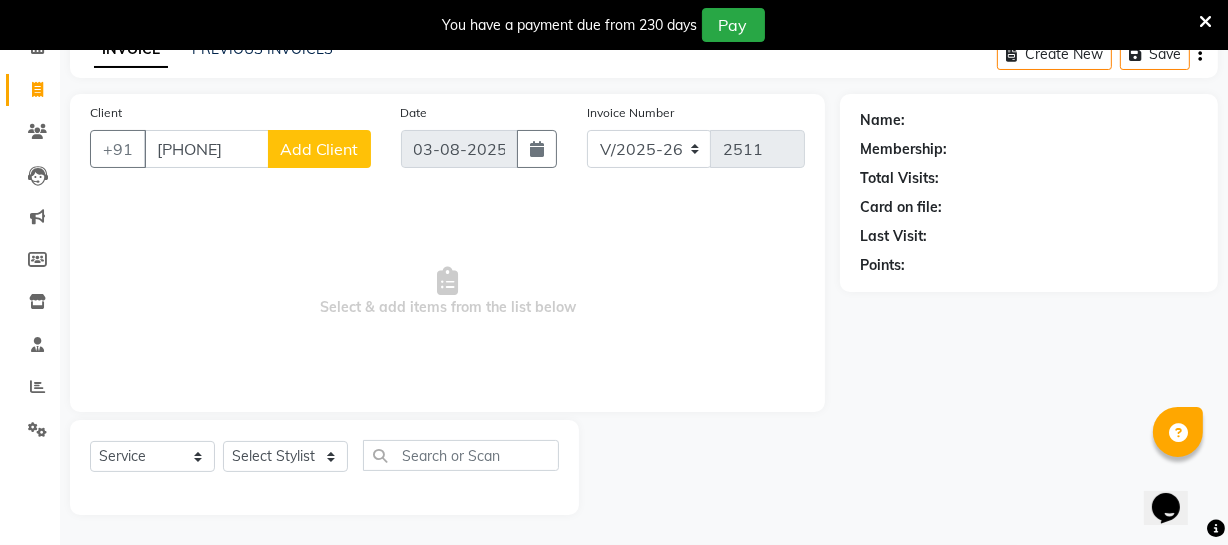 click on "[PHONE]" at bounding box center [206, 149] 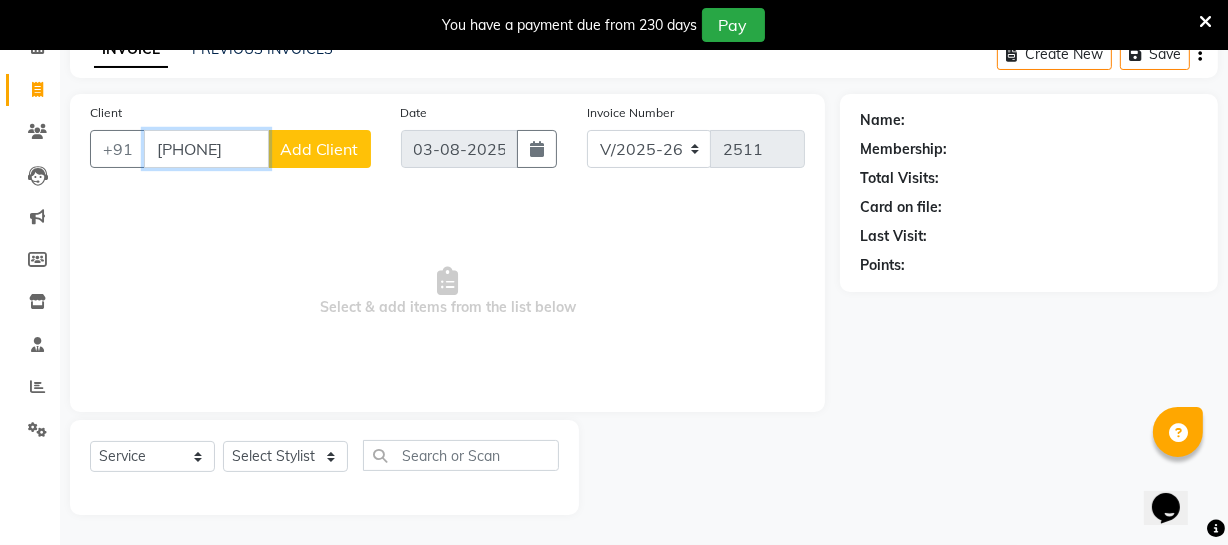 drag, startPoint x: 255, startPoint y: 146, endPoint x: 150, endPoint y: 146, distance: 105 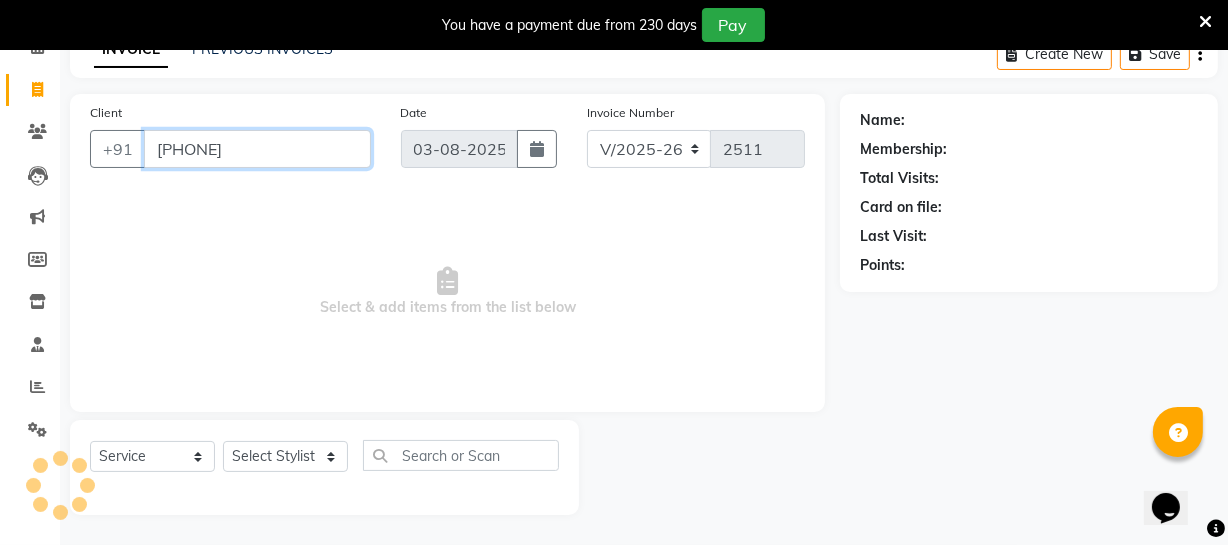 type on "[PHONE]" 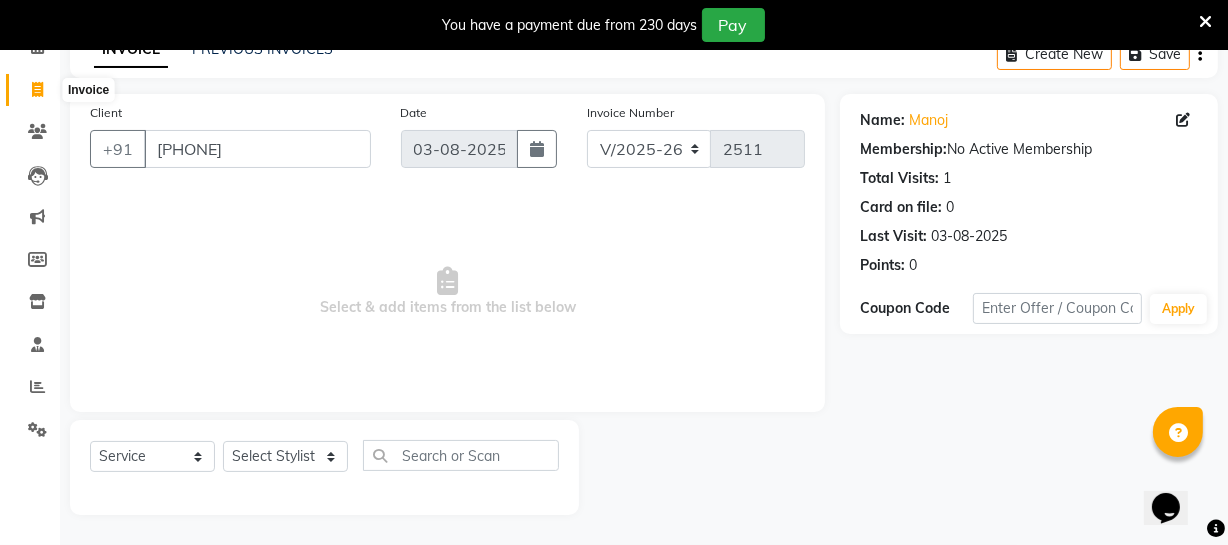 click 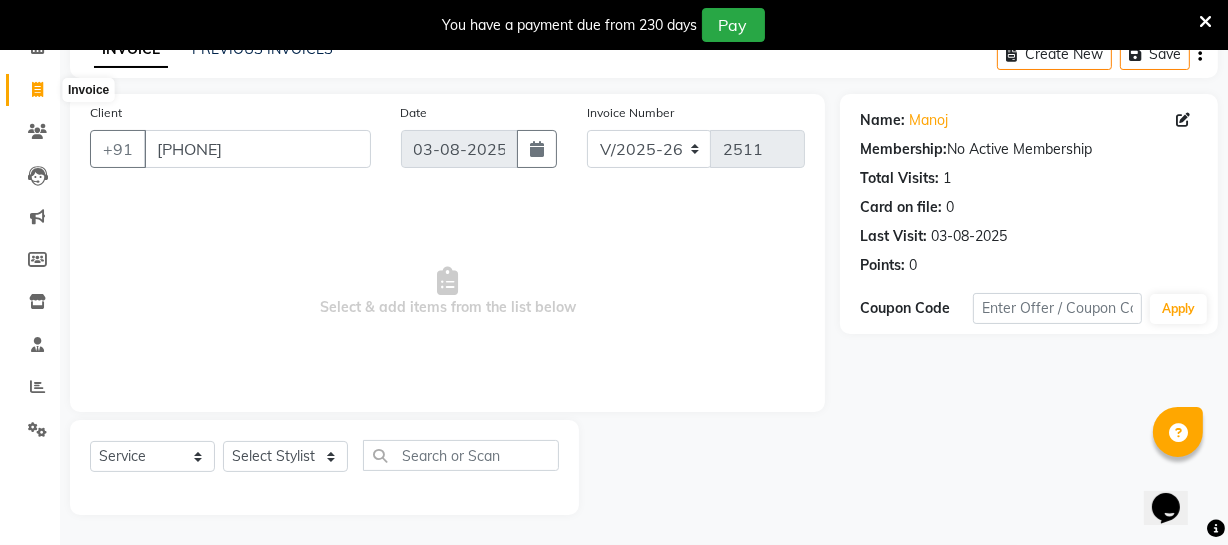 select on "service" 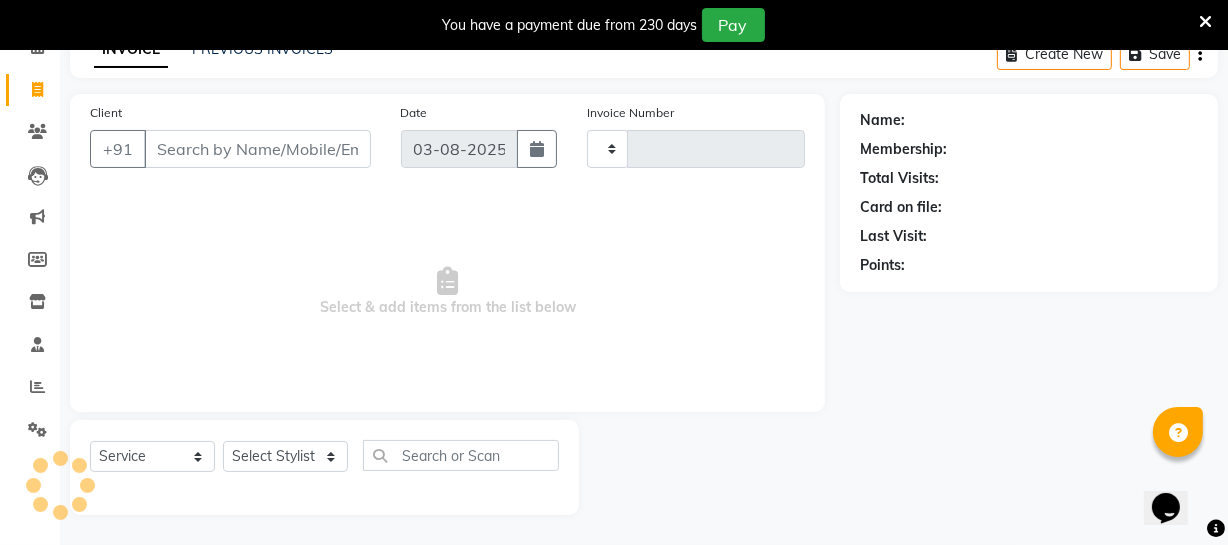 type on "2511" 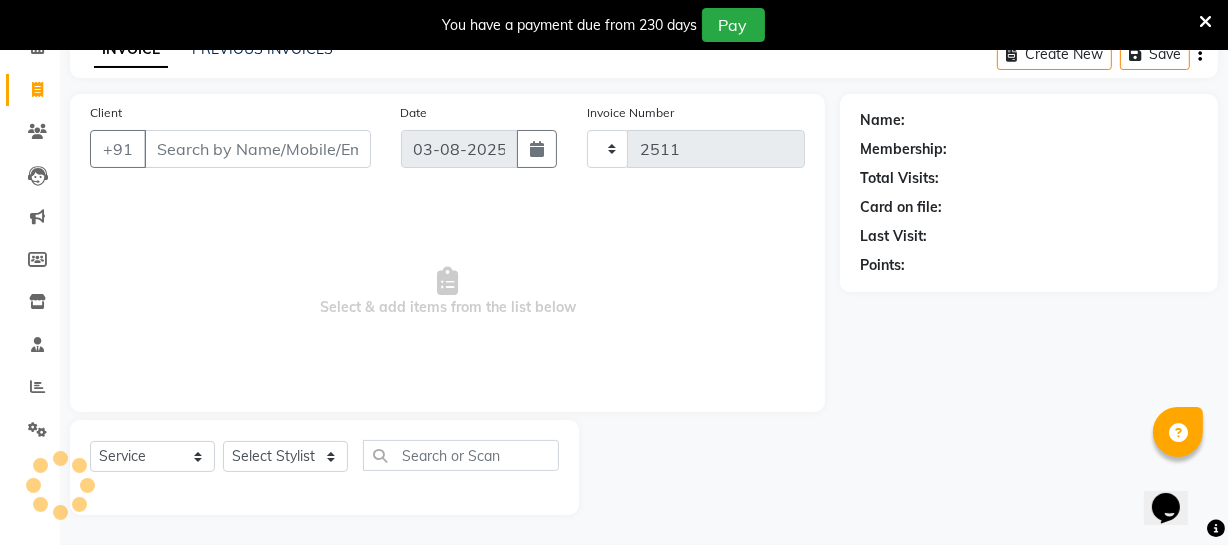 select on "5237" 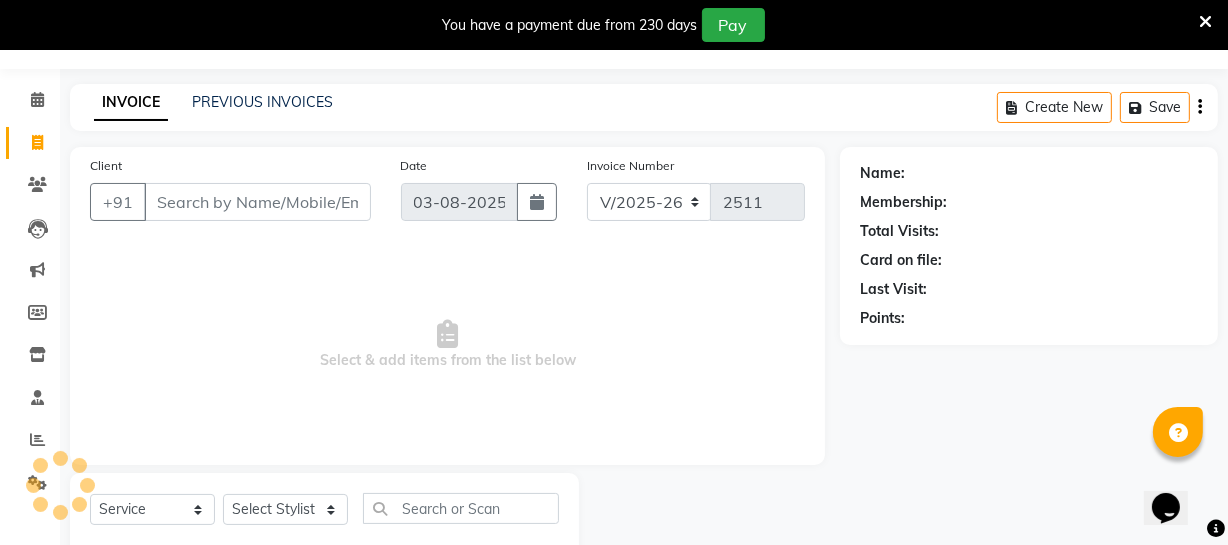 scroll, scrollTop: 0, scrollLeft: 0, axis: both 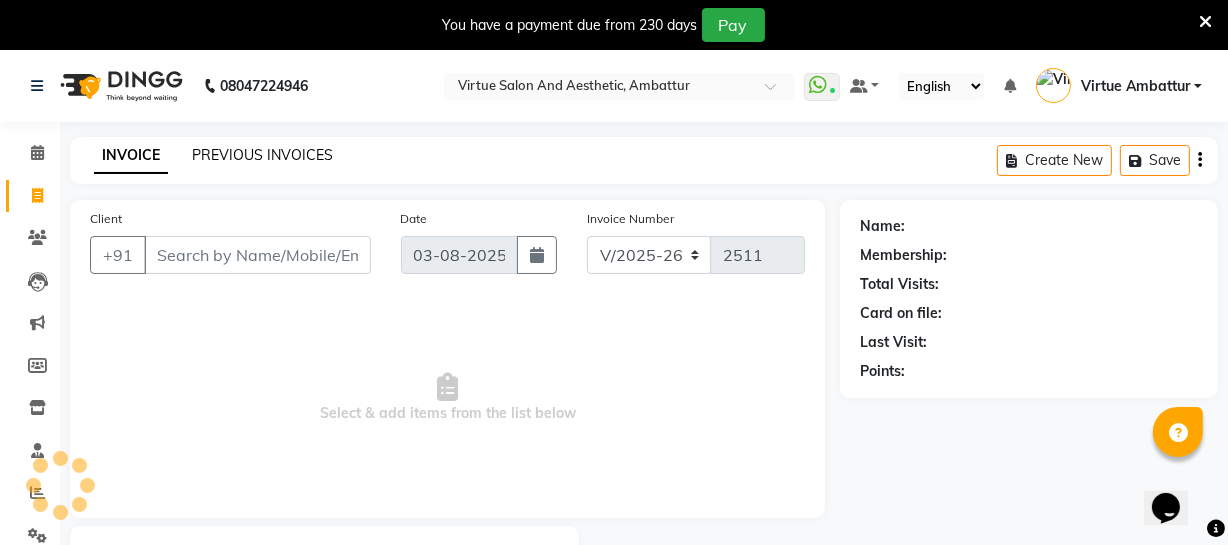 click on "PREVIOUS INVOICES" 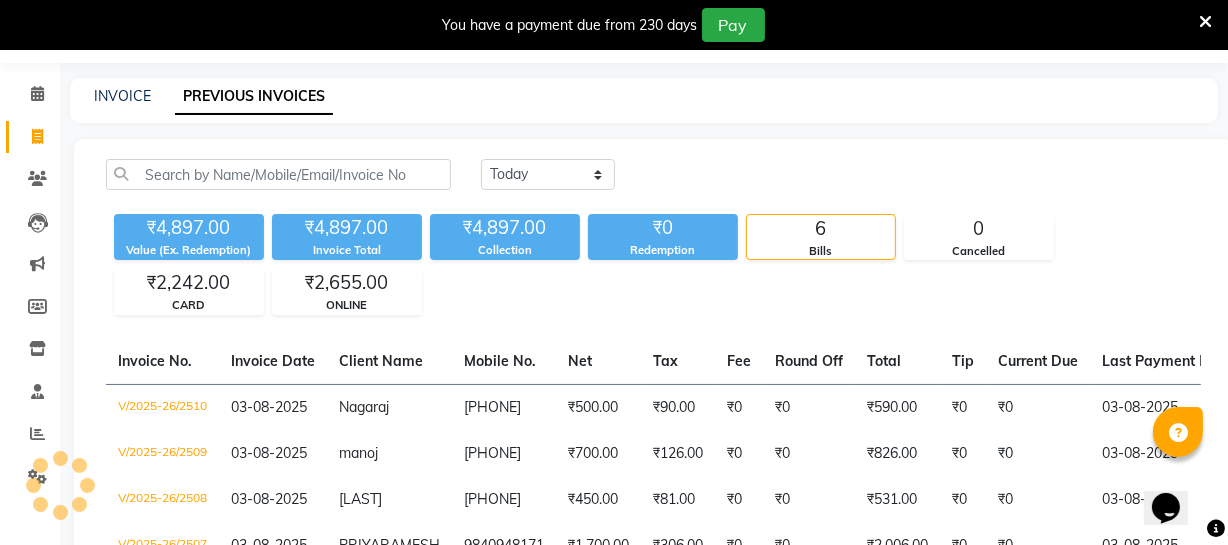 scroll, scrollTop: 90, scrollLeft: 0, axis: vertical 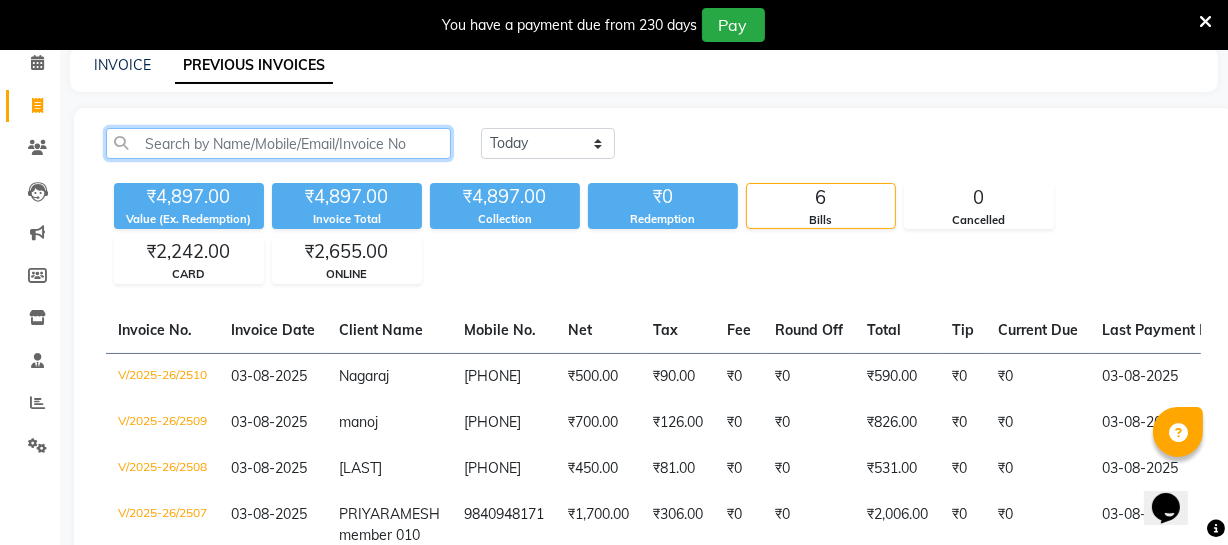 click 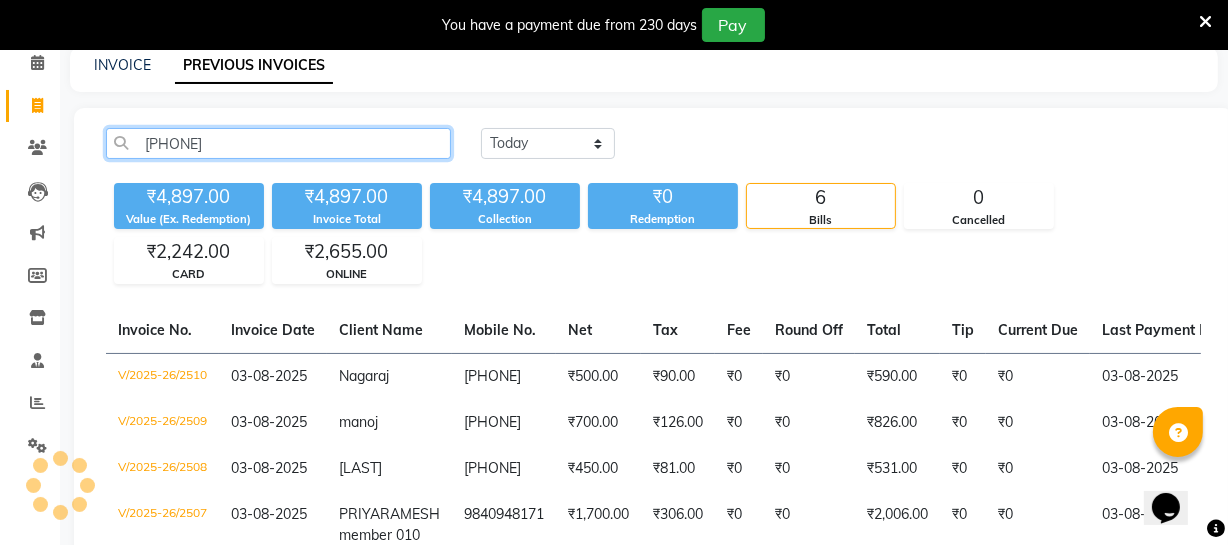 scroll, scrollTop: 50, scrollLeft: 0, axis: vertical 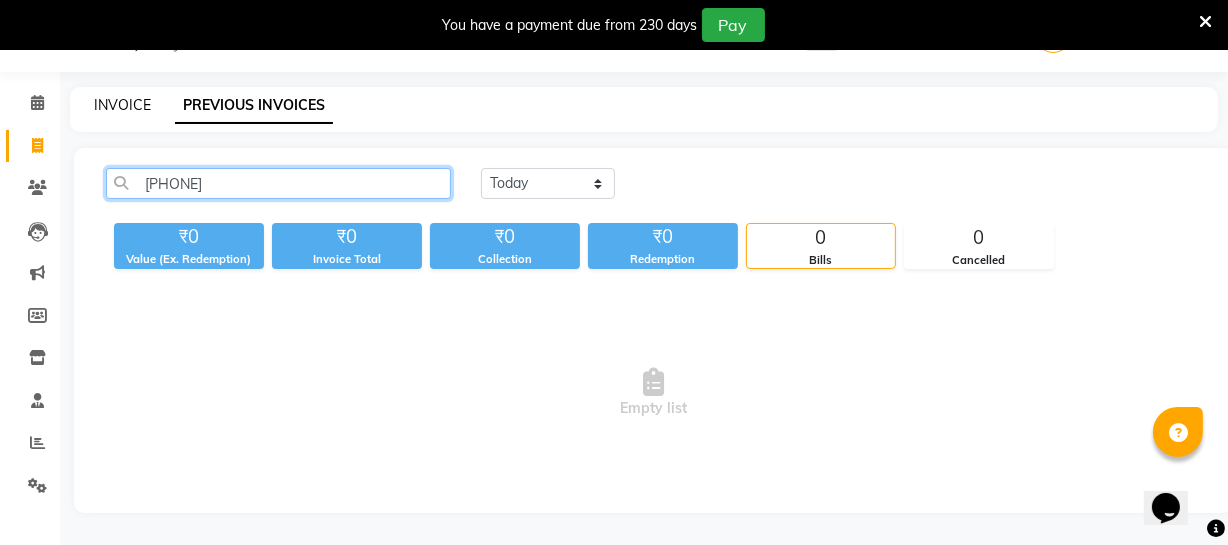 type on "[PHONE]" 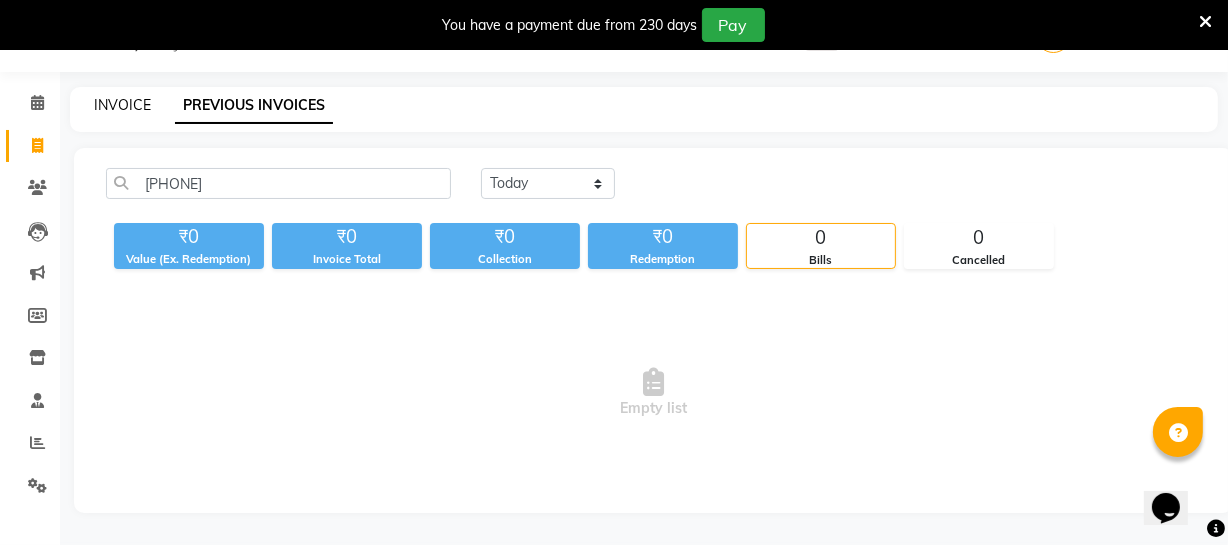 click on "INVOICE" 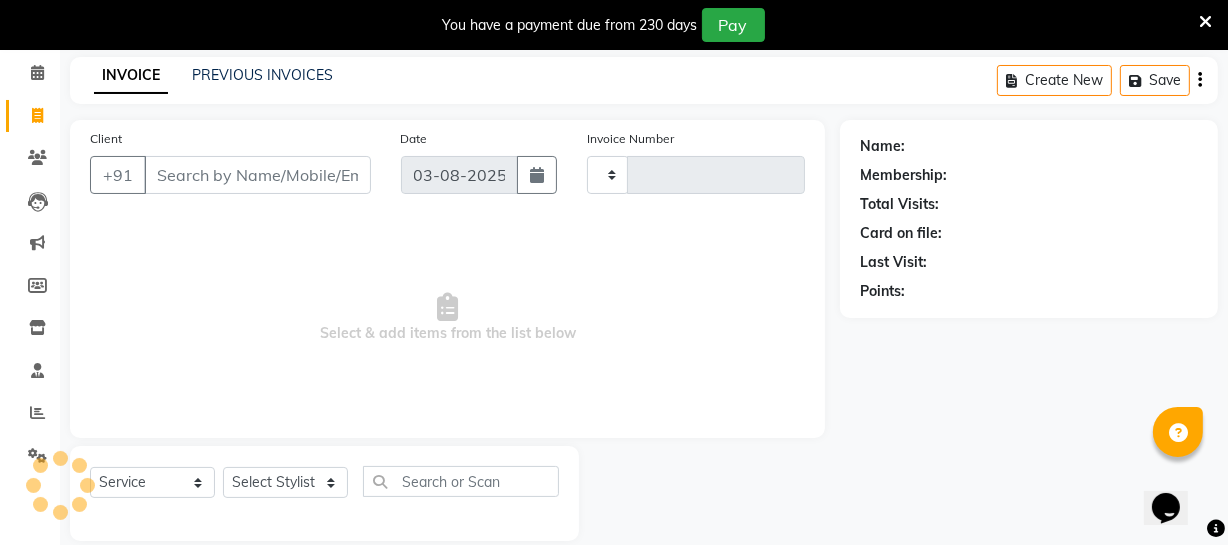 scroll, scrollTop: 107, scrollLeft: 0, axis: vertical 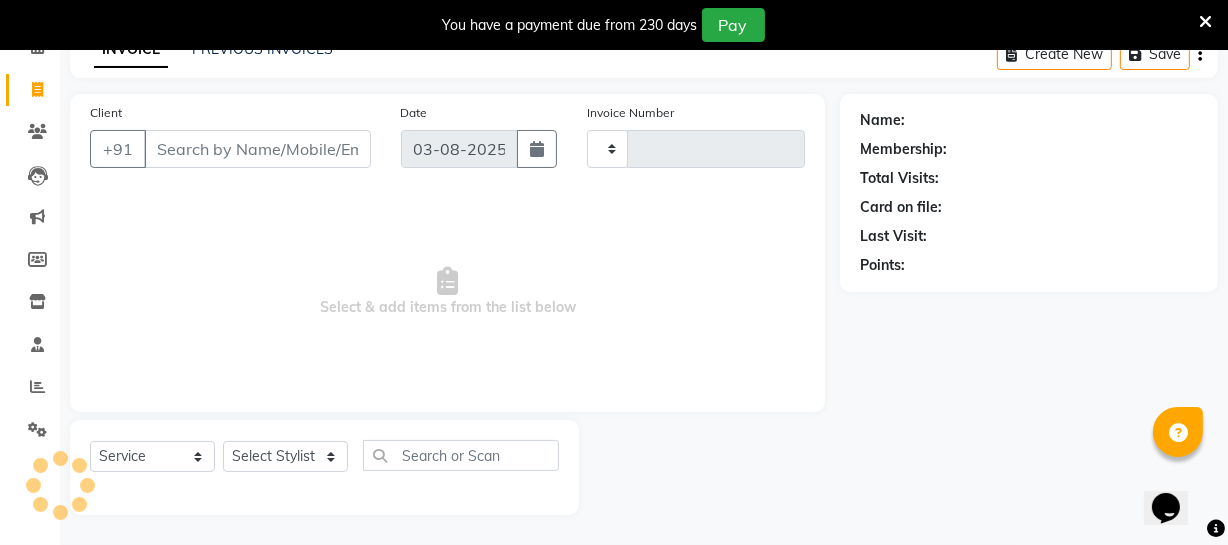 type on "2511" 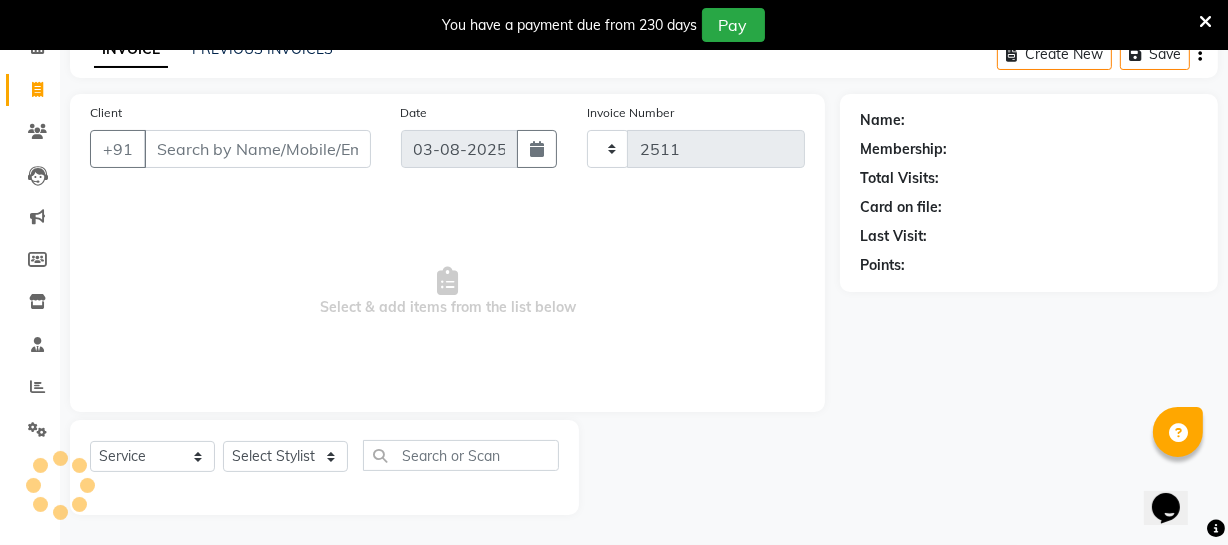 select on "5237" 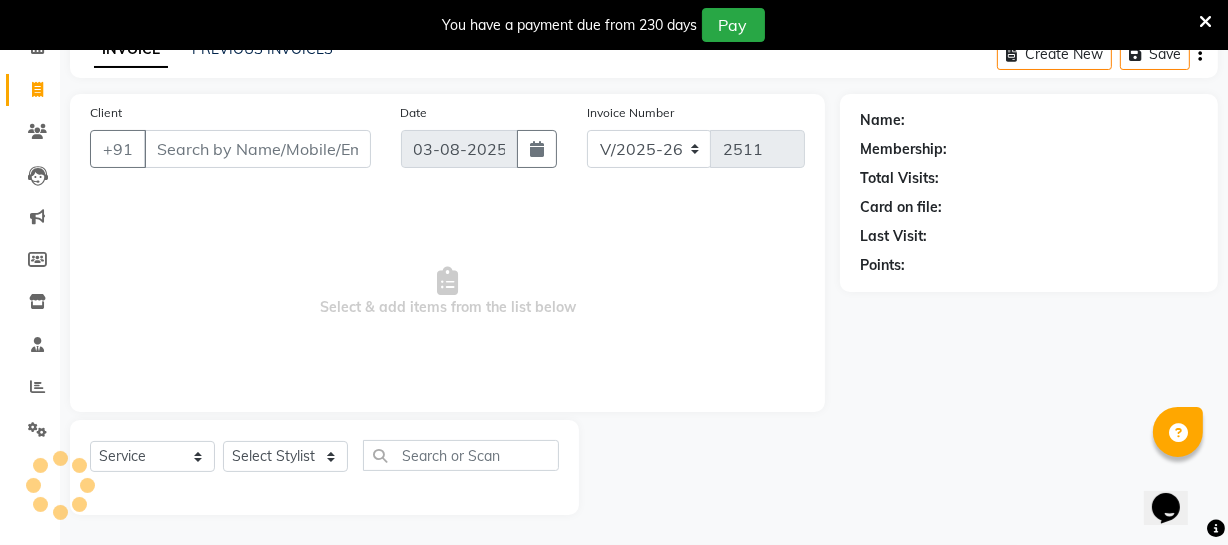 click on "Client" at bounding box center (257, 149) 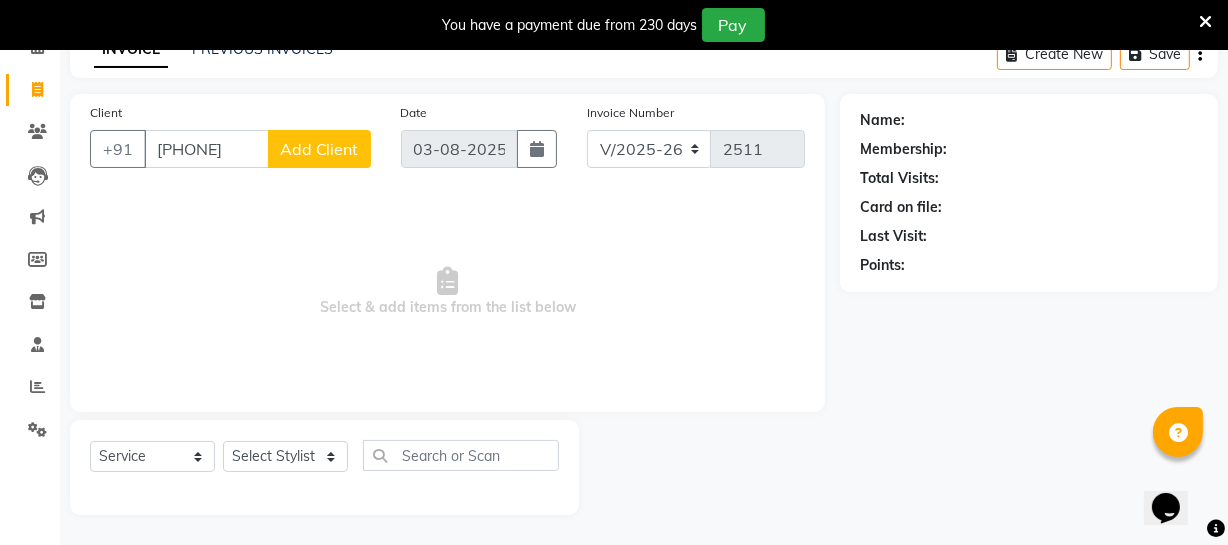 scroll, scrollTop: 16, scrollLeft: 0, axis: vertical 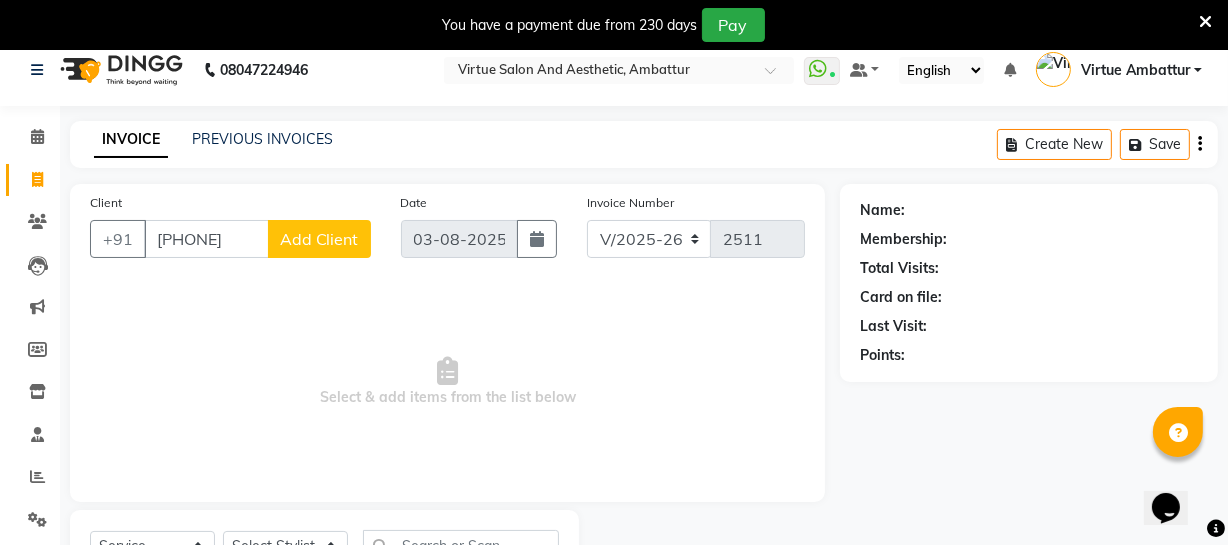 type on "[PHONE]" 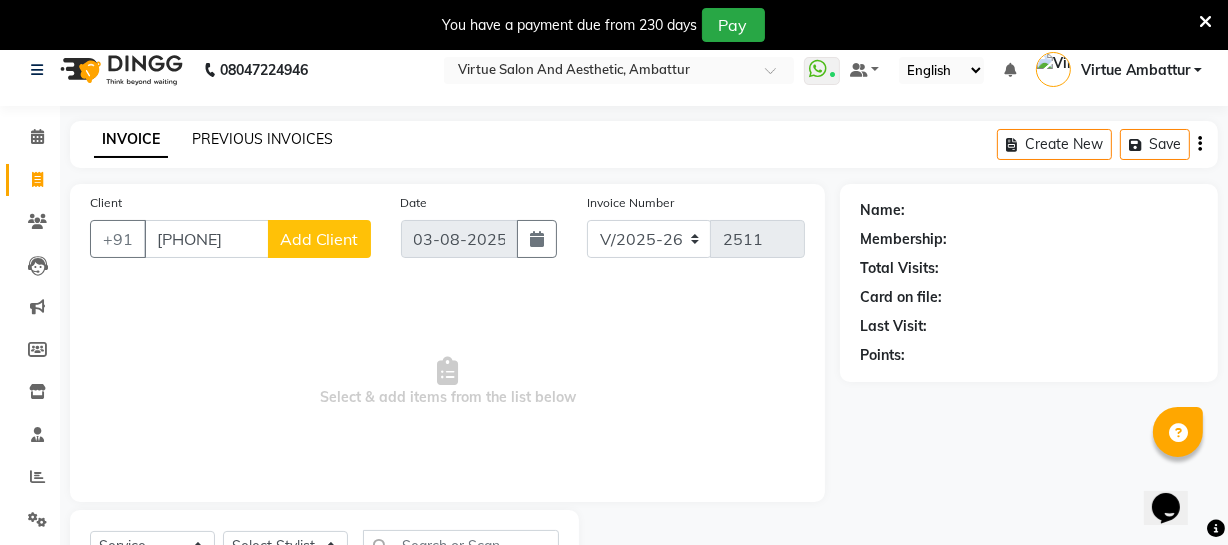 click on "PREVIOUS INVOICES" 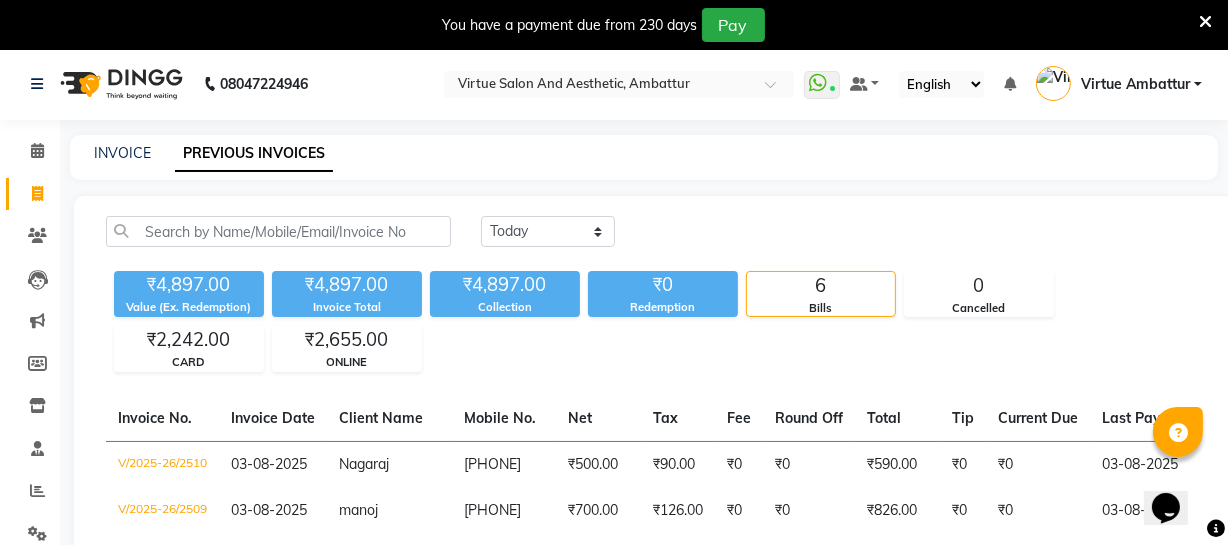 scroll, scrollTop: 0, scrollLeft: 0, axis: both 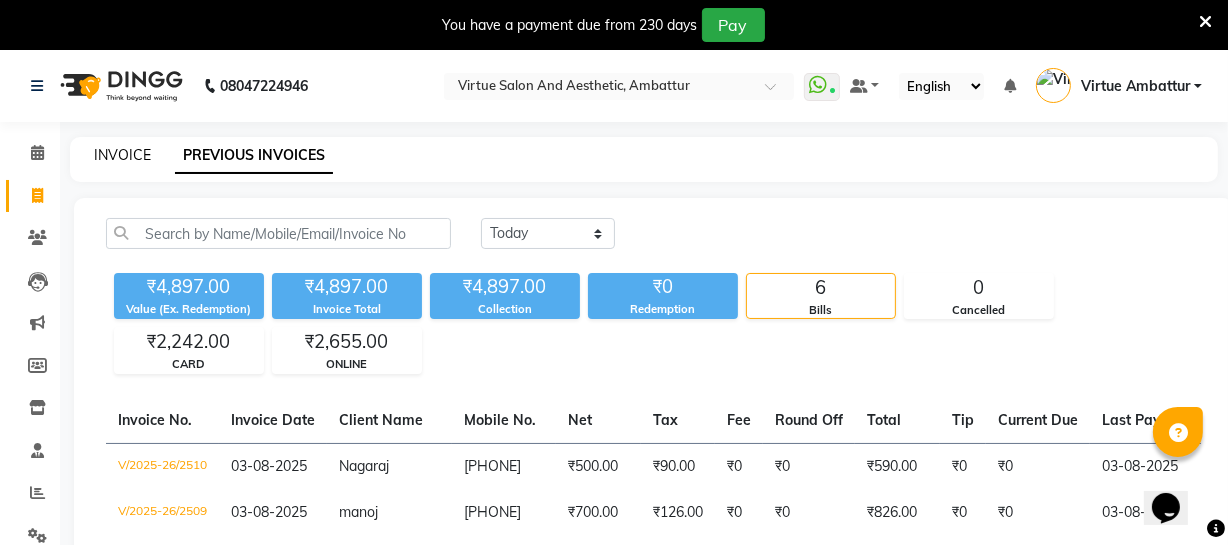 click on "INVOICE" 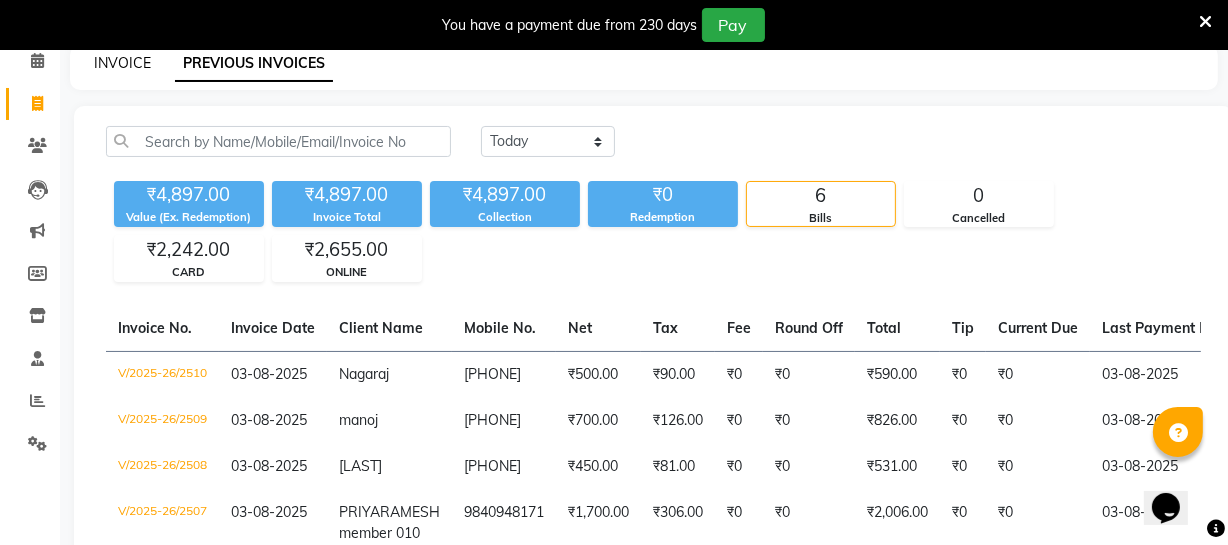 select on "service" 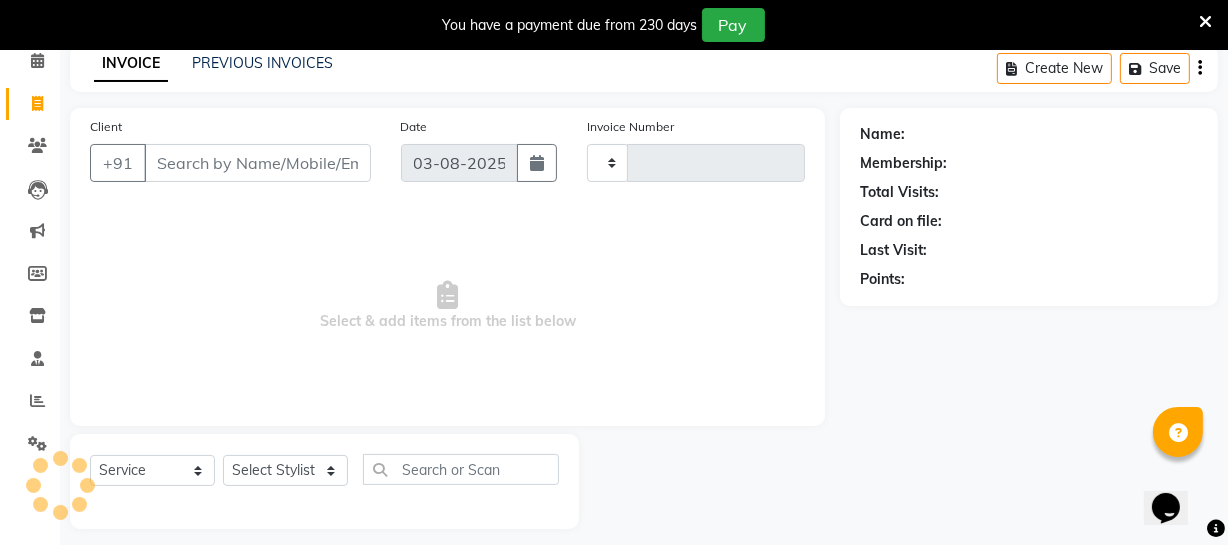 scroll, scrollTop: 107, scrollLeft: 0, axis: vertical 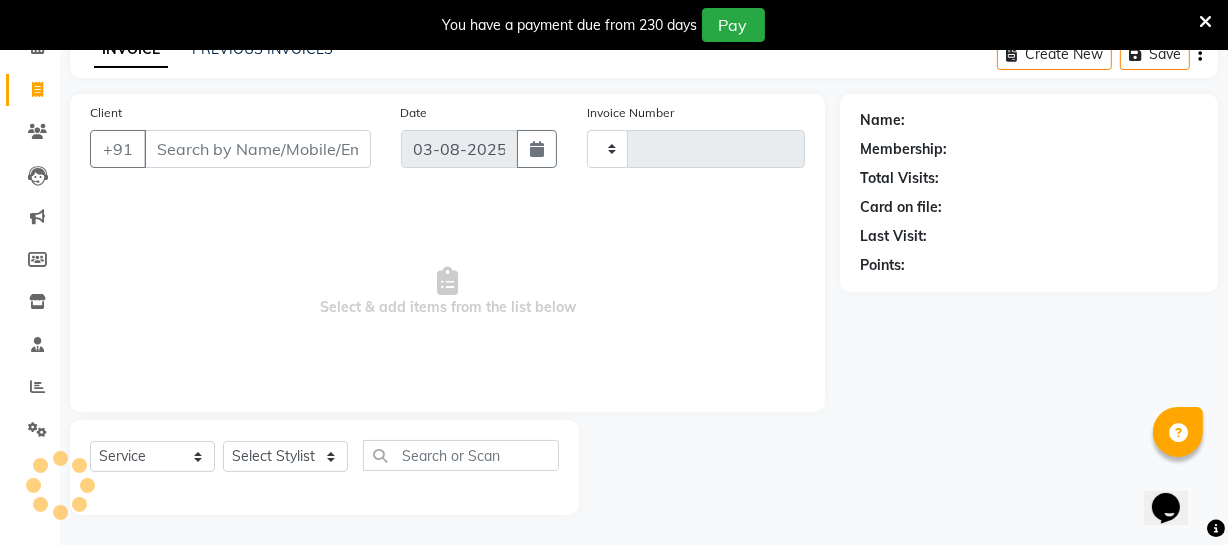 type on "2511" 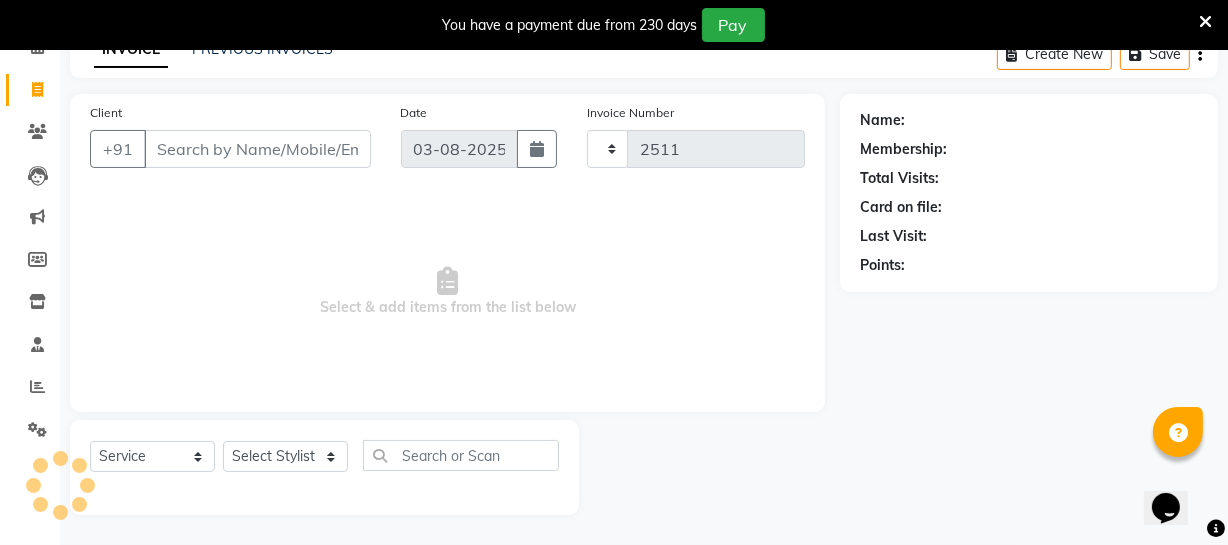 select on "5237" 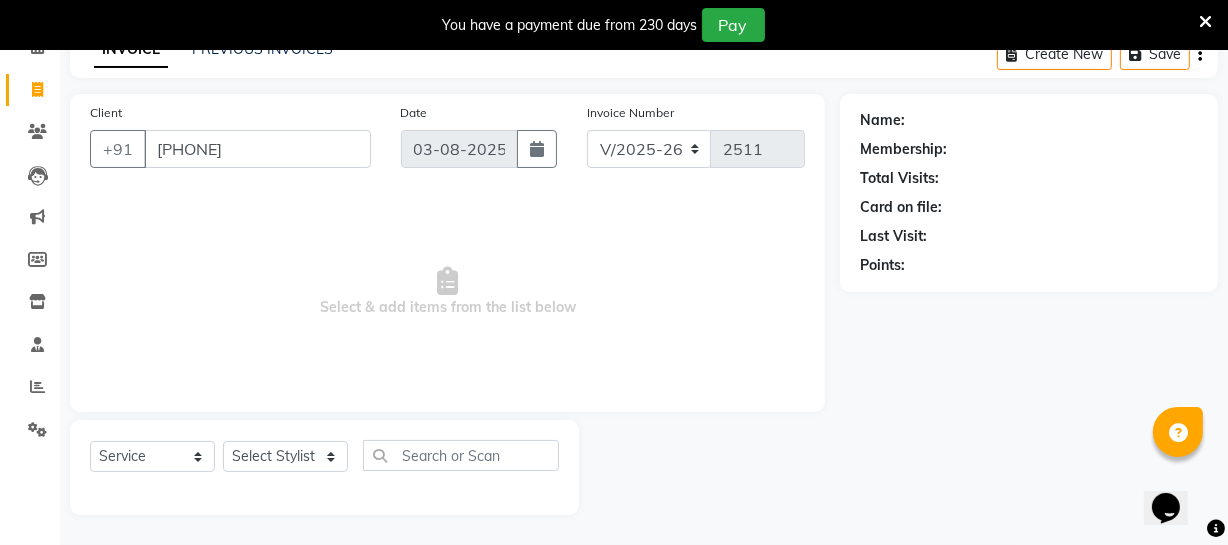 type on "[PHONE]" 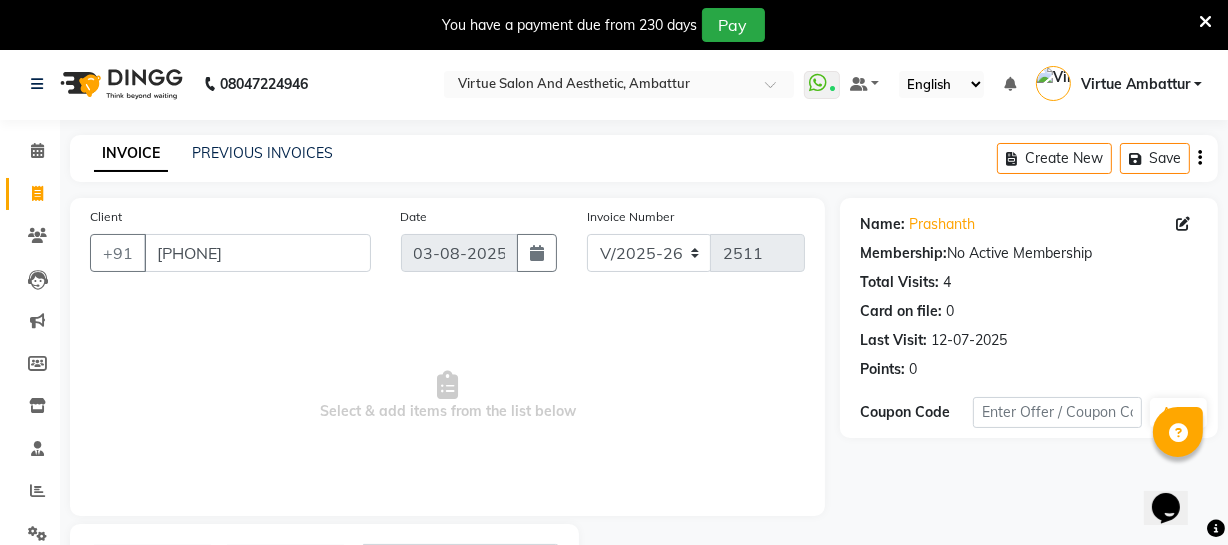 scroll, scrollTop: 0, scrollLeft: 0, axis: both 